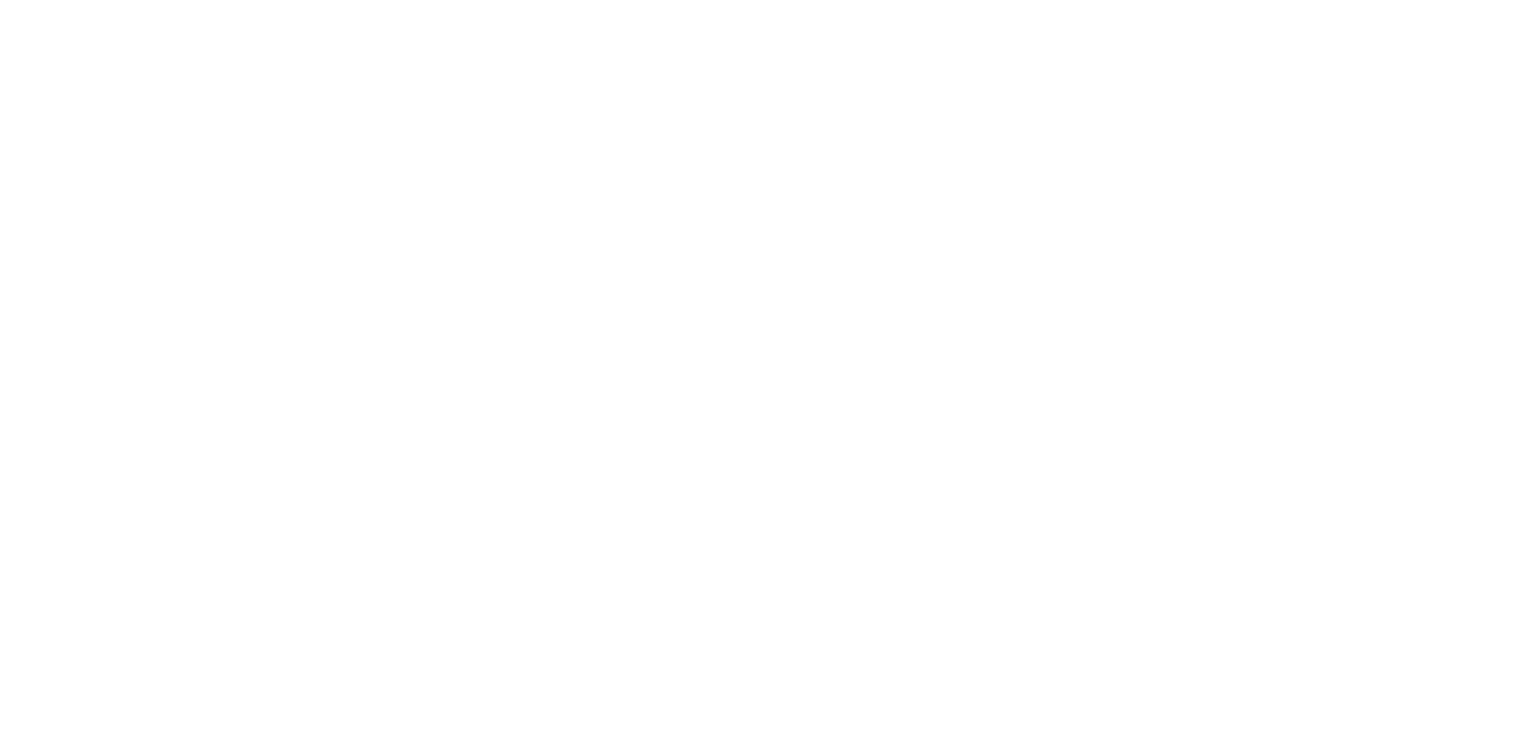 scroll, scrollTop: 0, scrollLeft: 0, axis: both 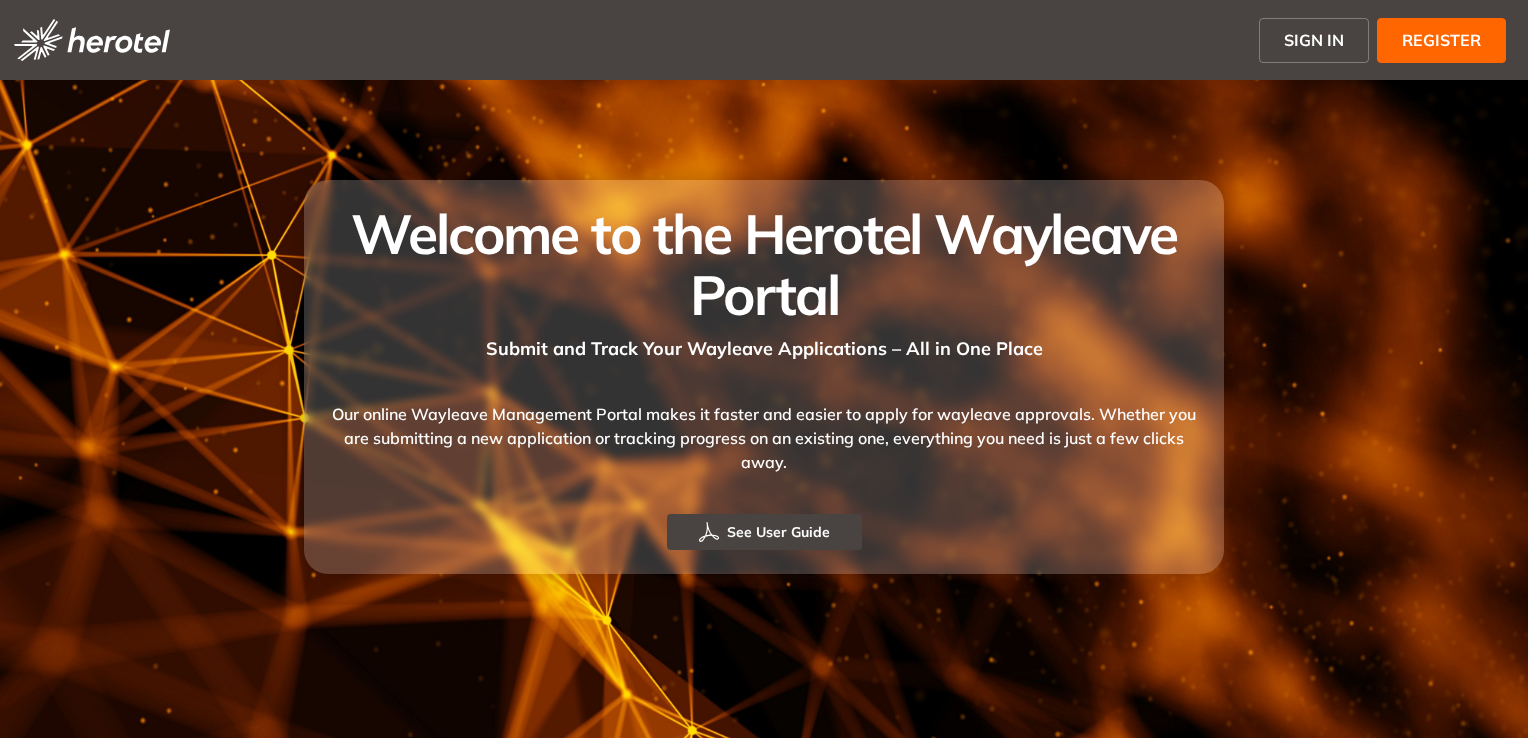 click on "SIGN IN" at bounding box center (1314, 40) 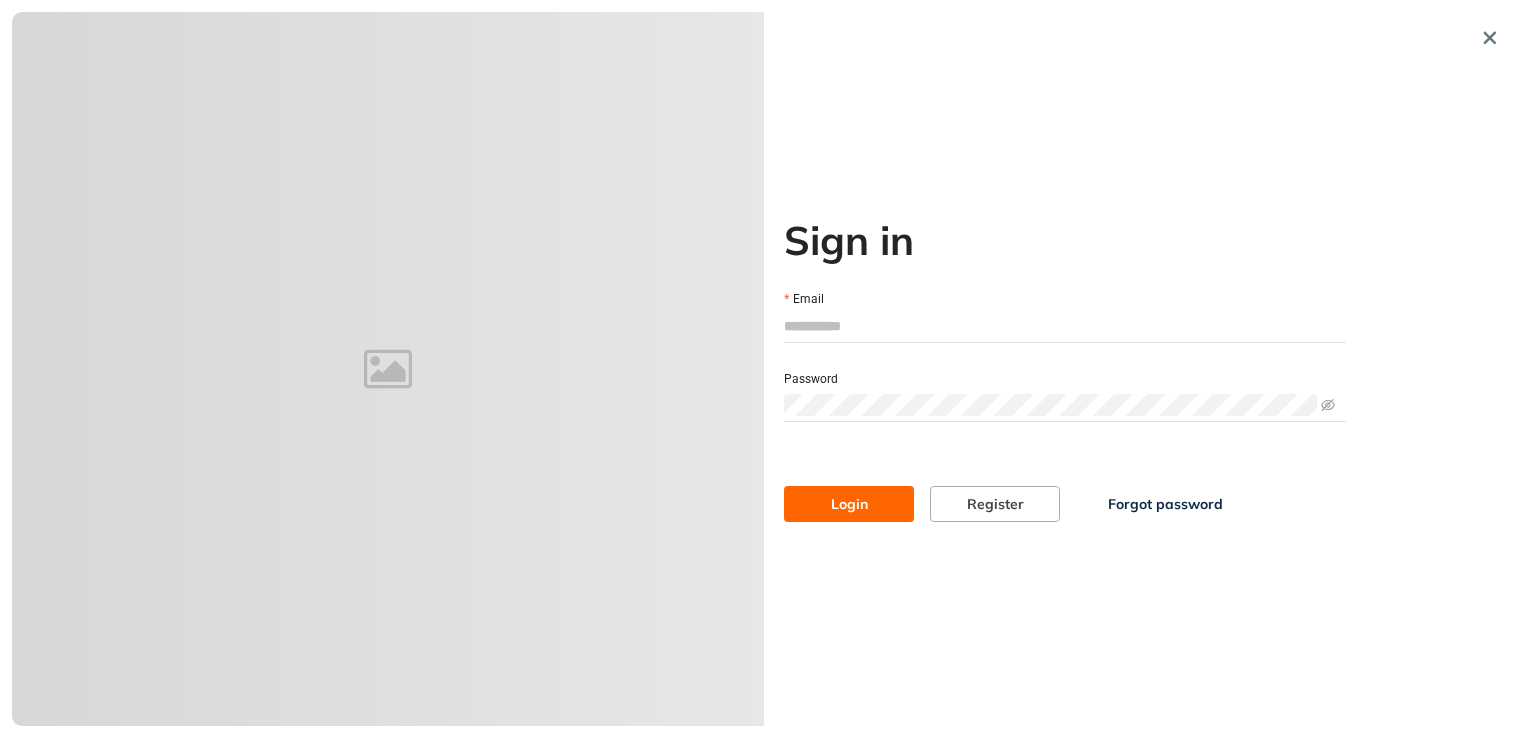 type on "**********" 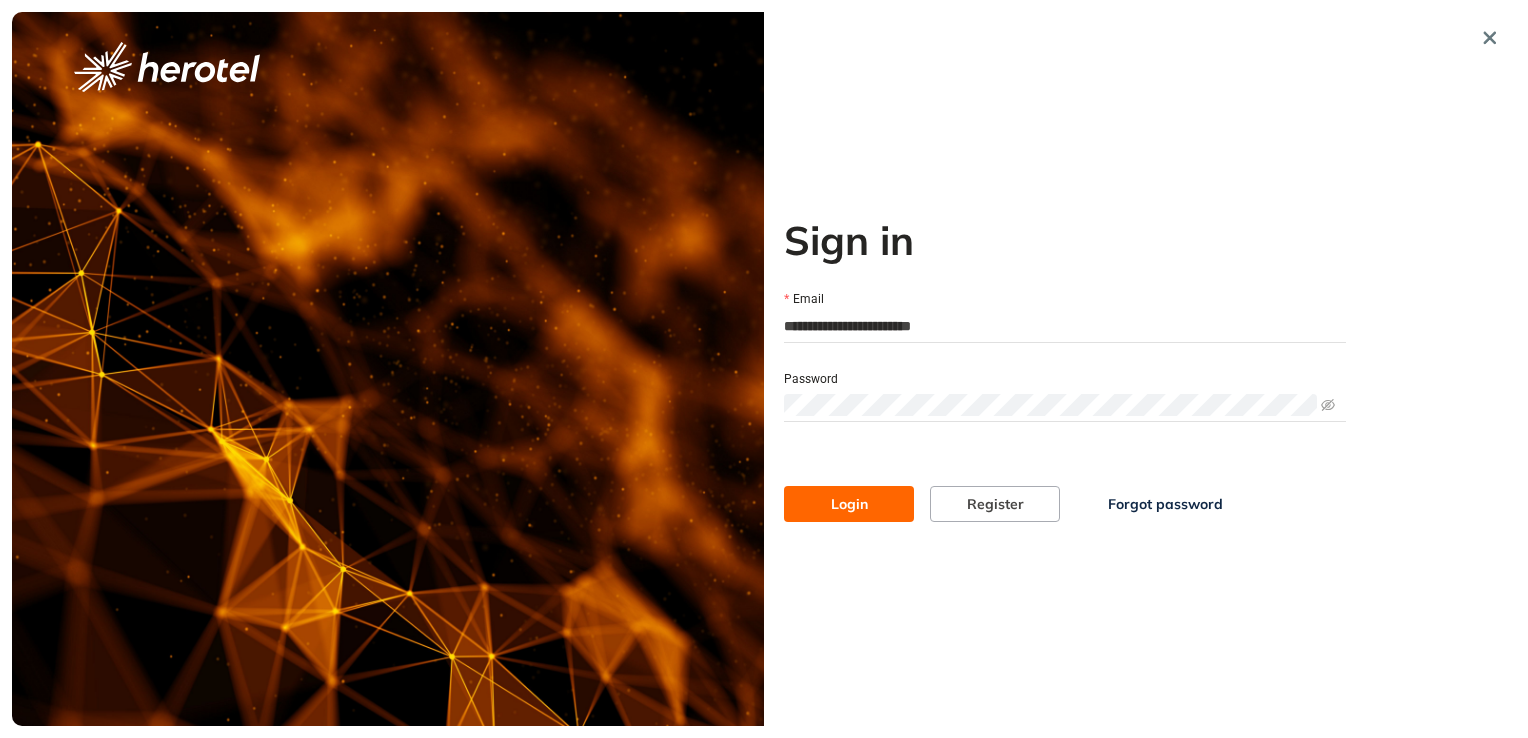 click on "**********" at bounding box center (1065, 369) 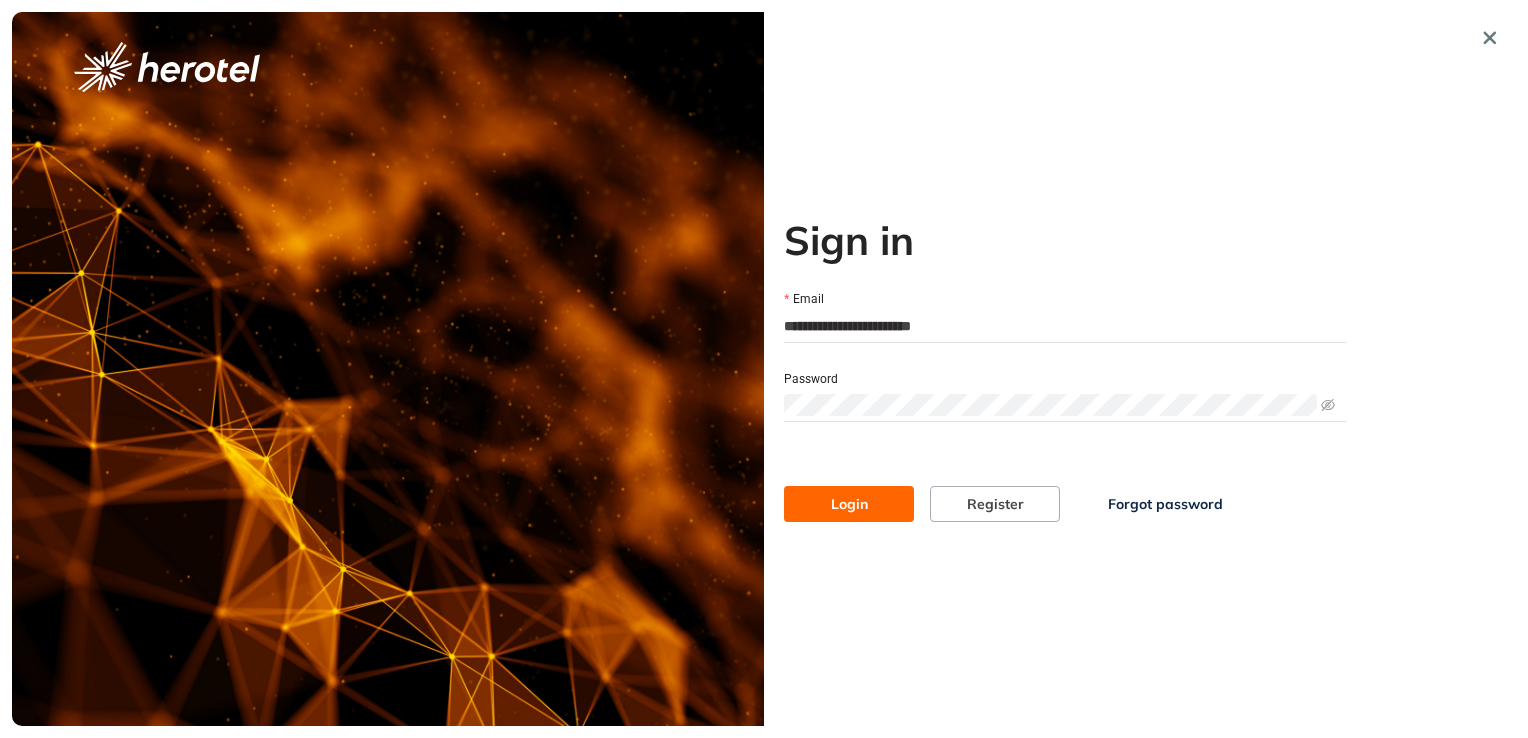 click on "**********" at bounding box center (764, 369) 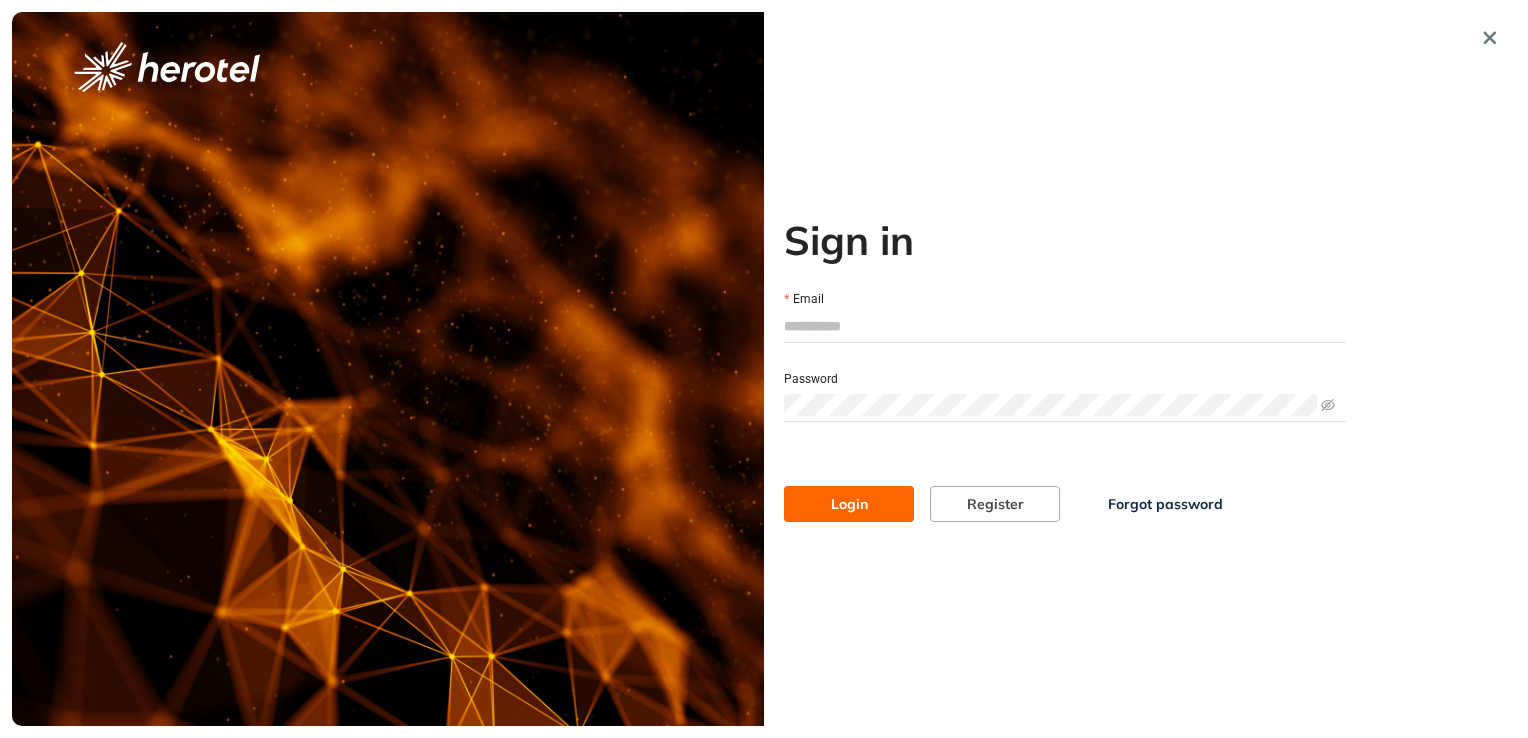 type on "**********" 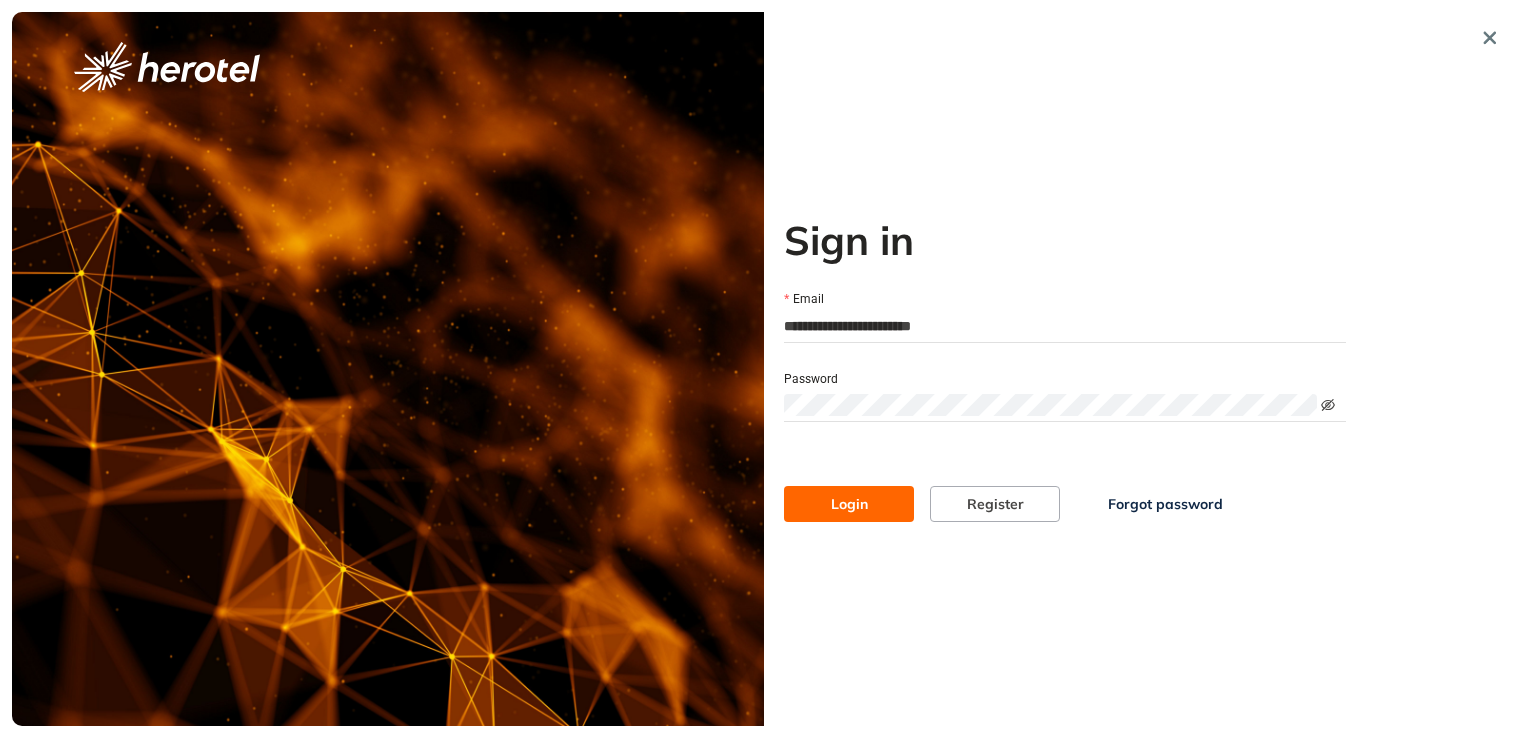 click 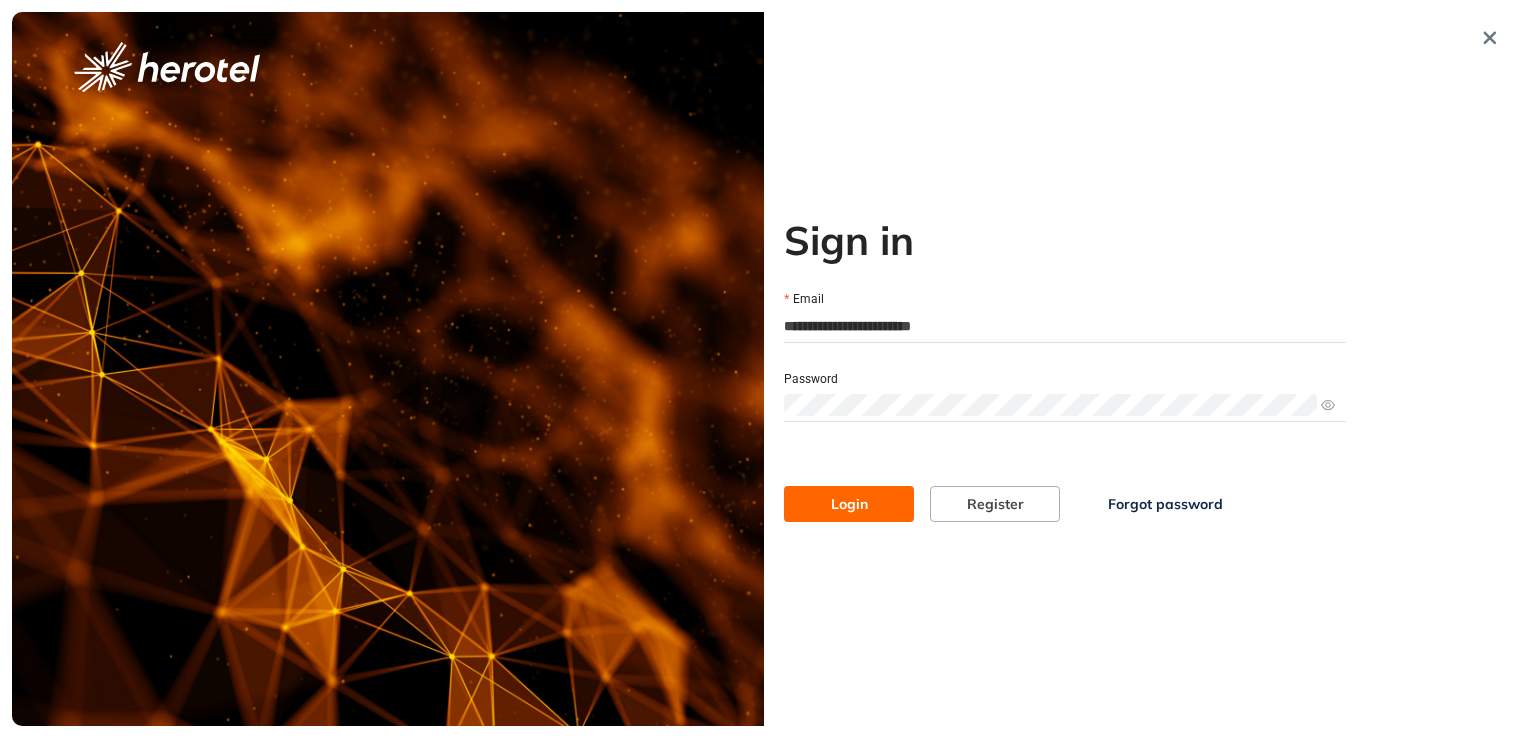 click 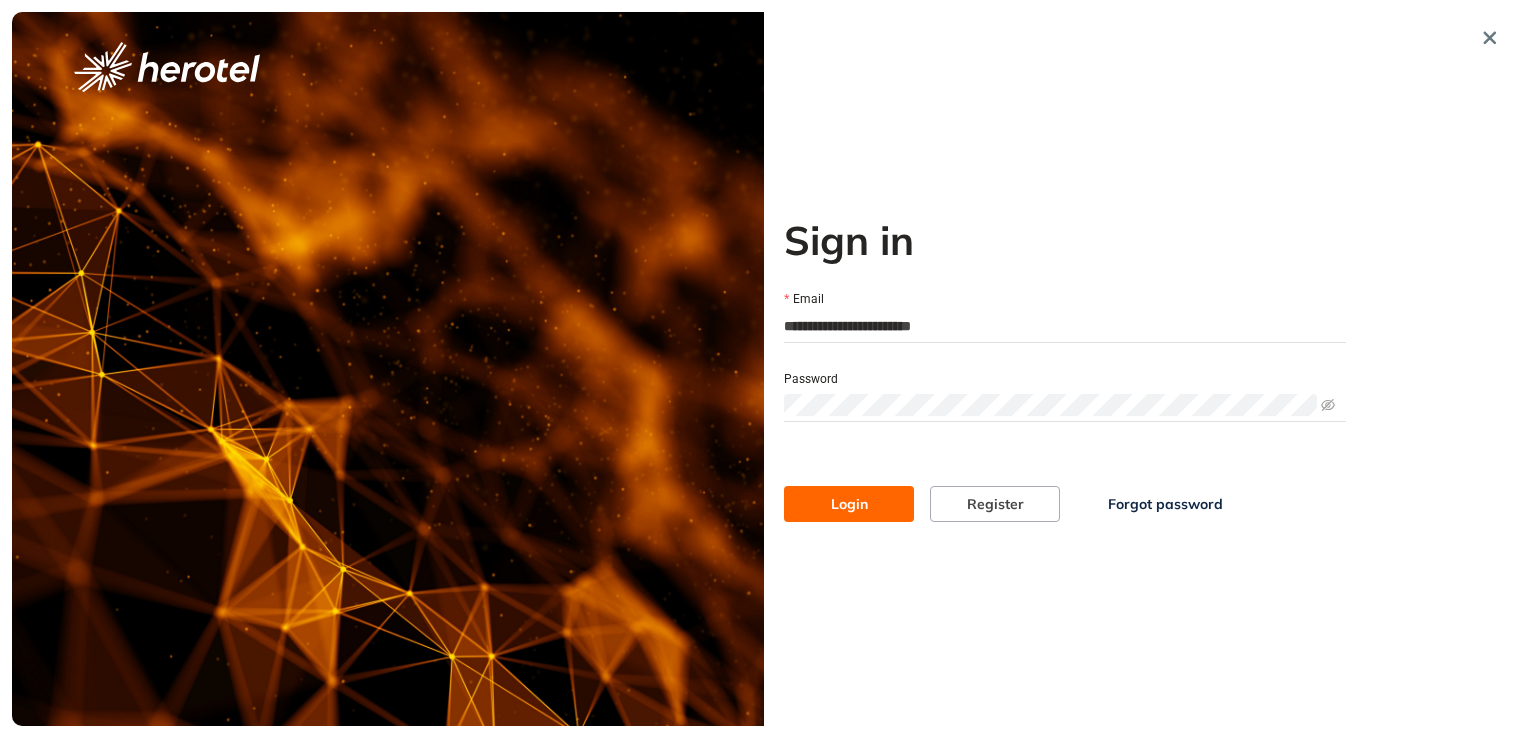 click on "Login" at bounding box center (849, 504) 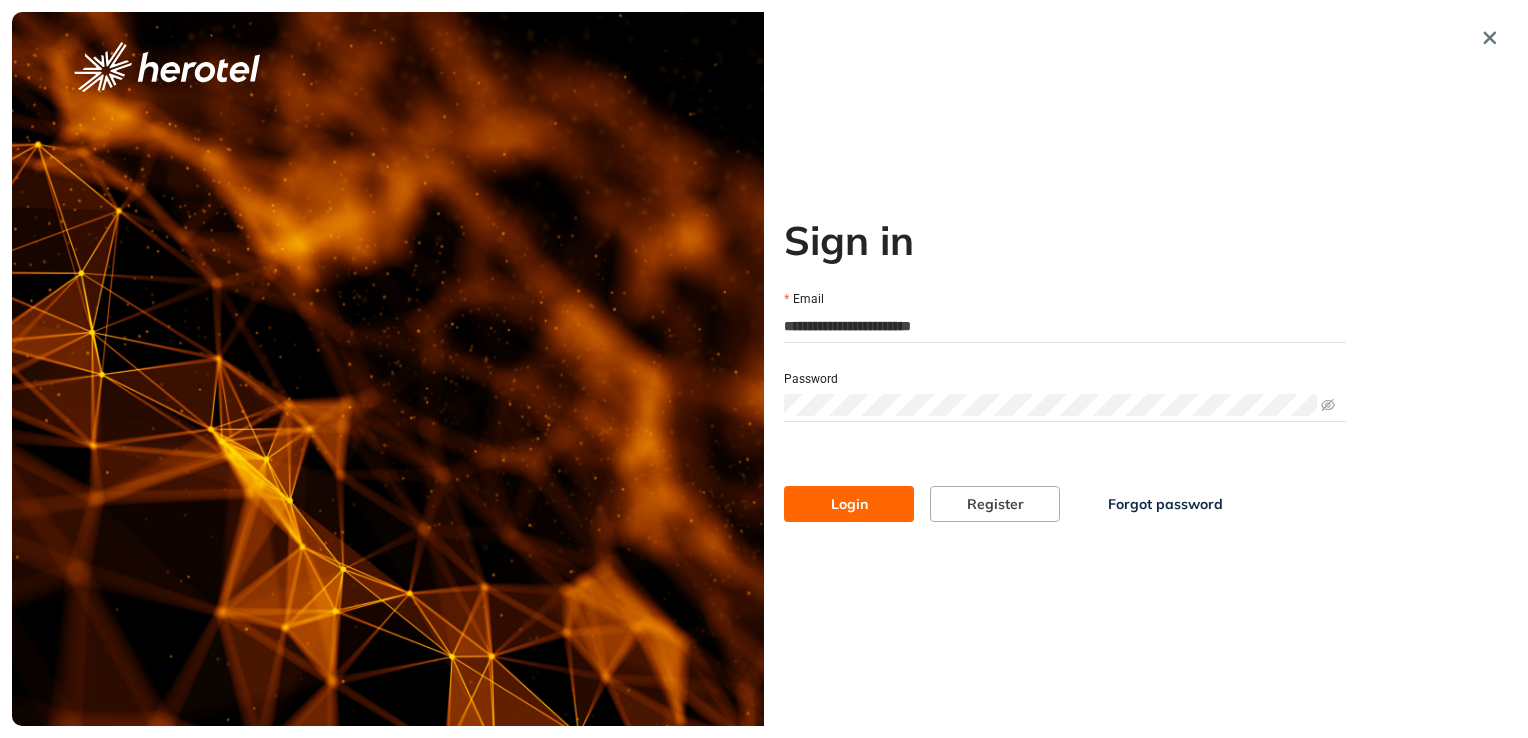 click on "Login" at bounding box center (849, 504) 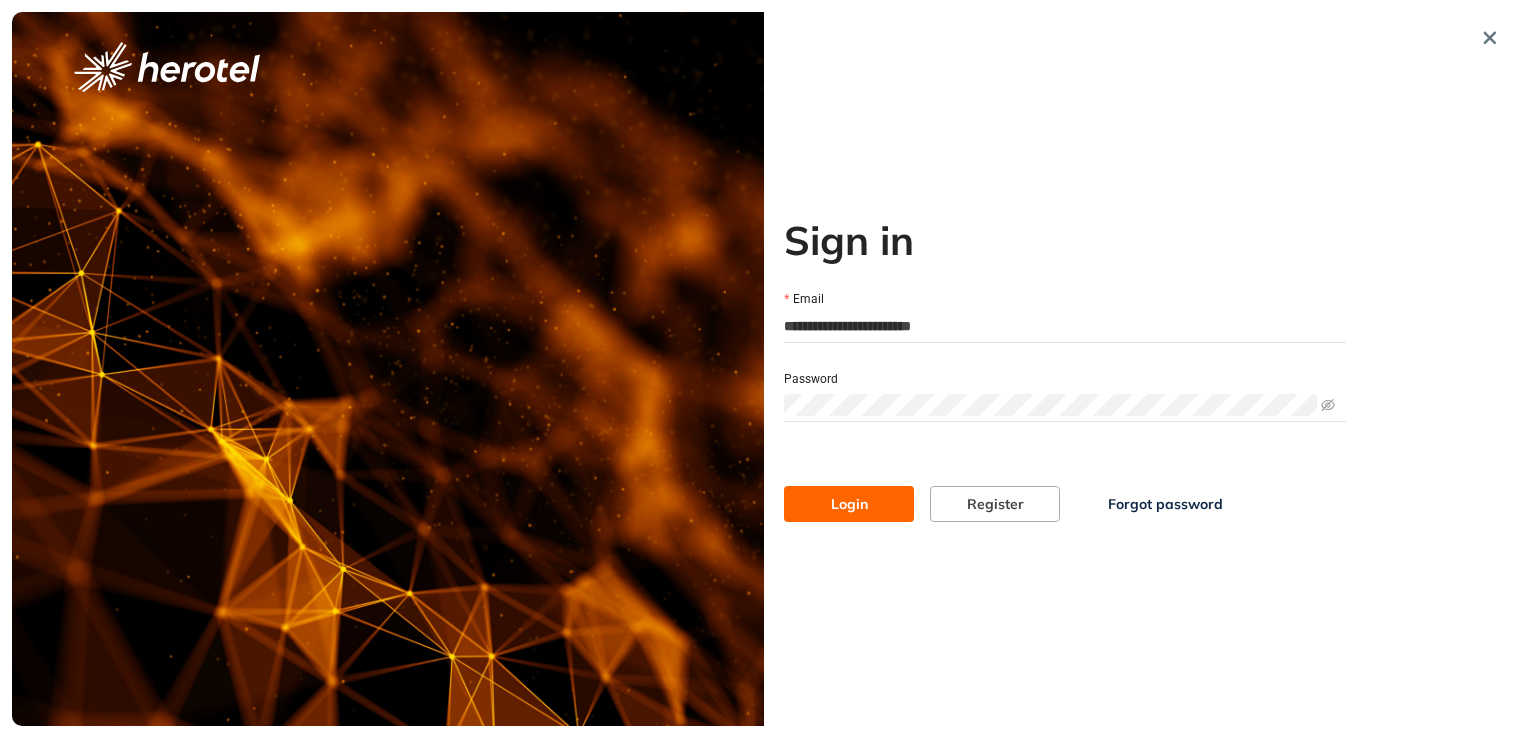 click on "Login" at bounding box center [849, 504] 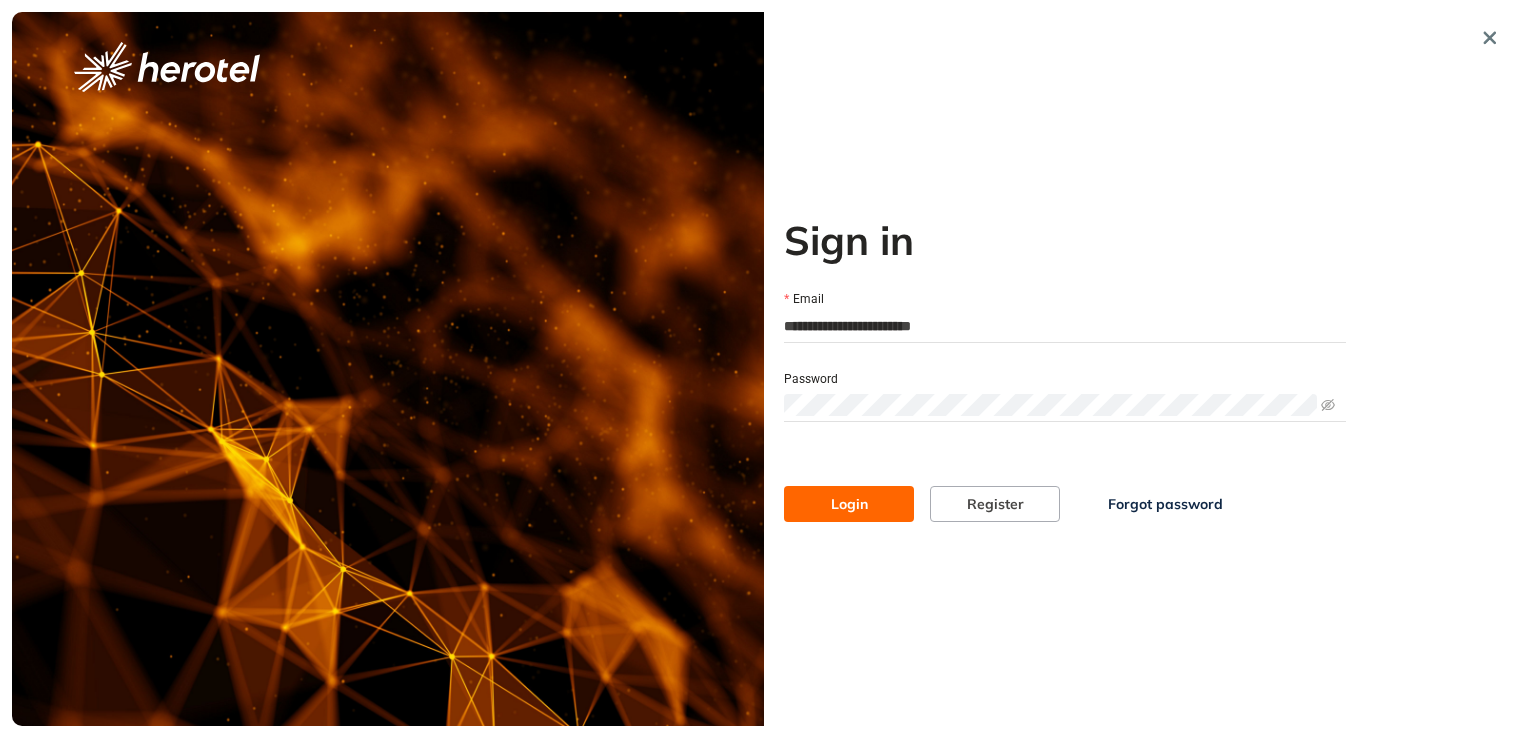 click on "Login" at bounding box center (849, 504) 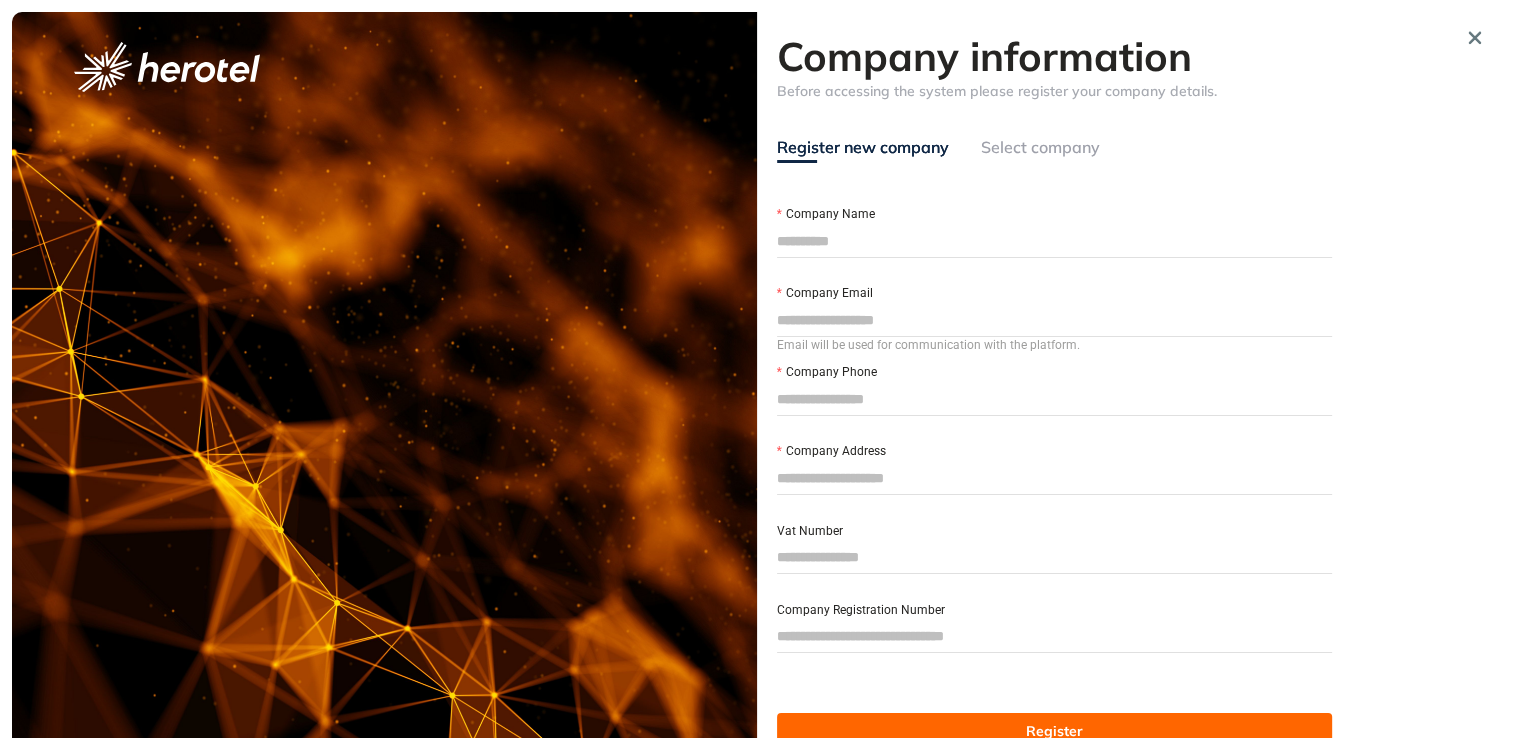 click on "Company Name" at bounding box center [1055, 241] 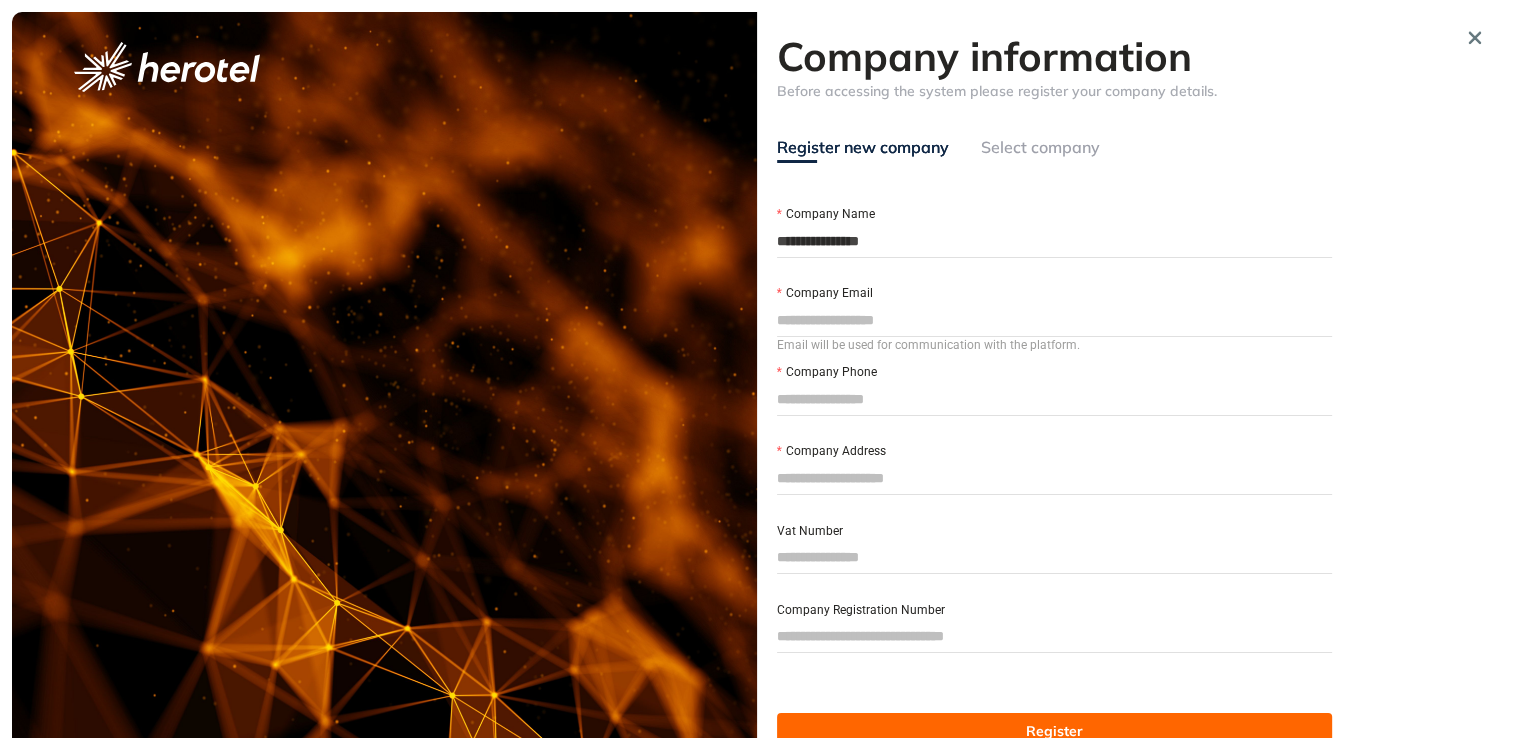 type on "**********" 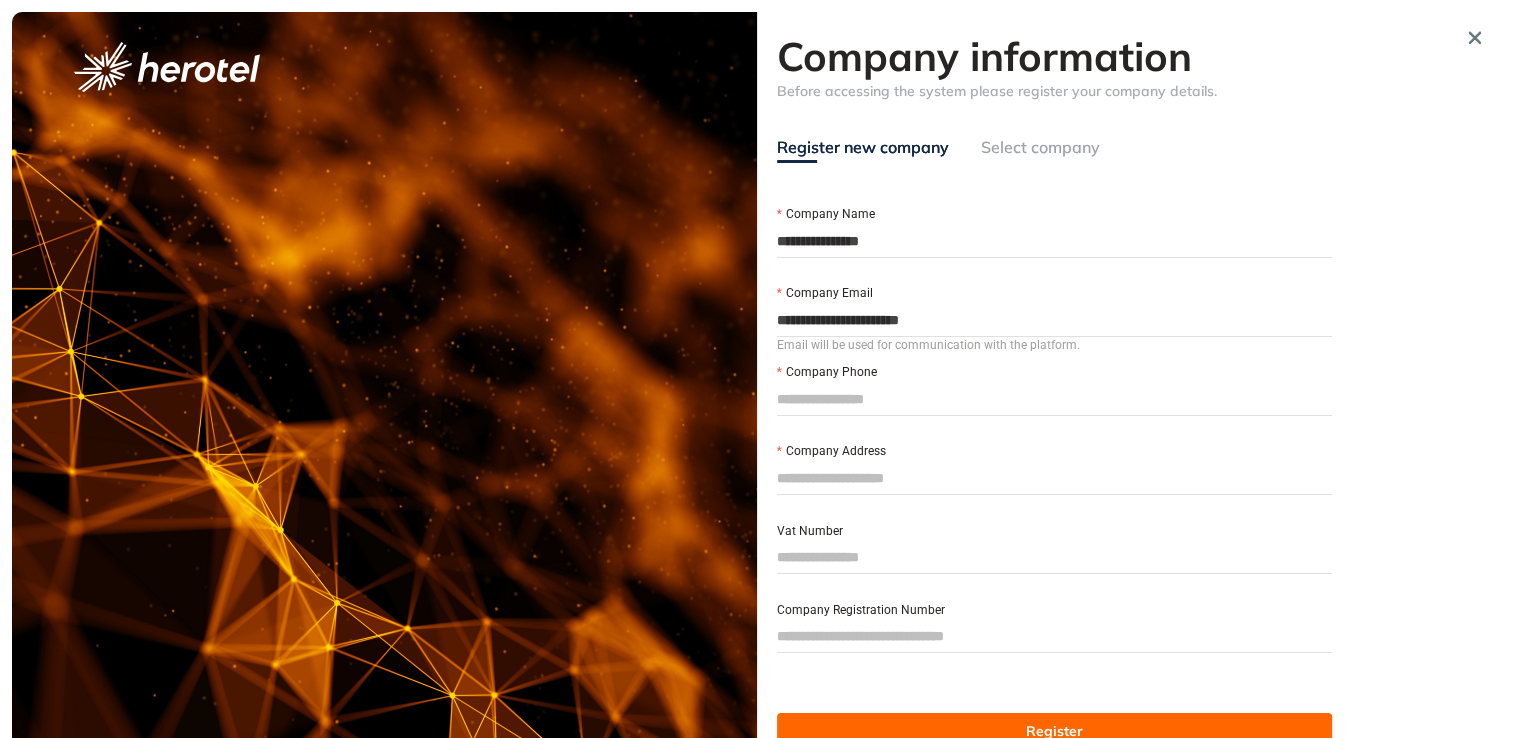 type on "**********" 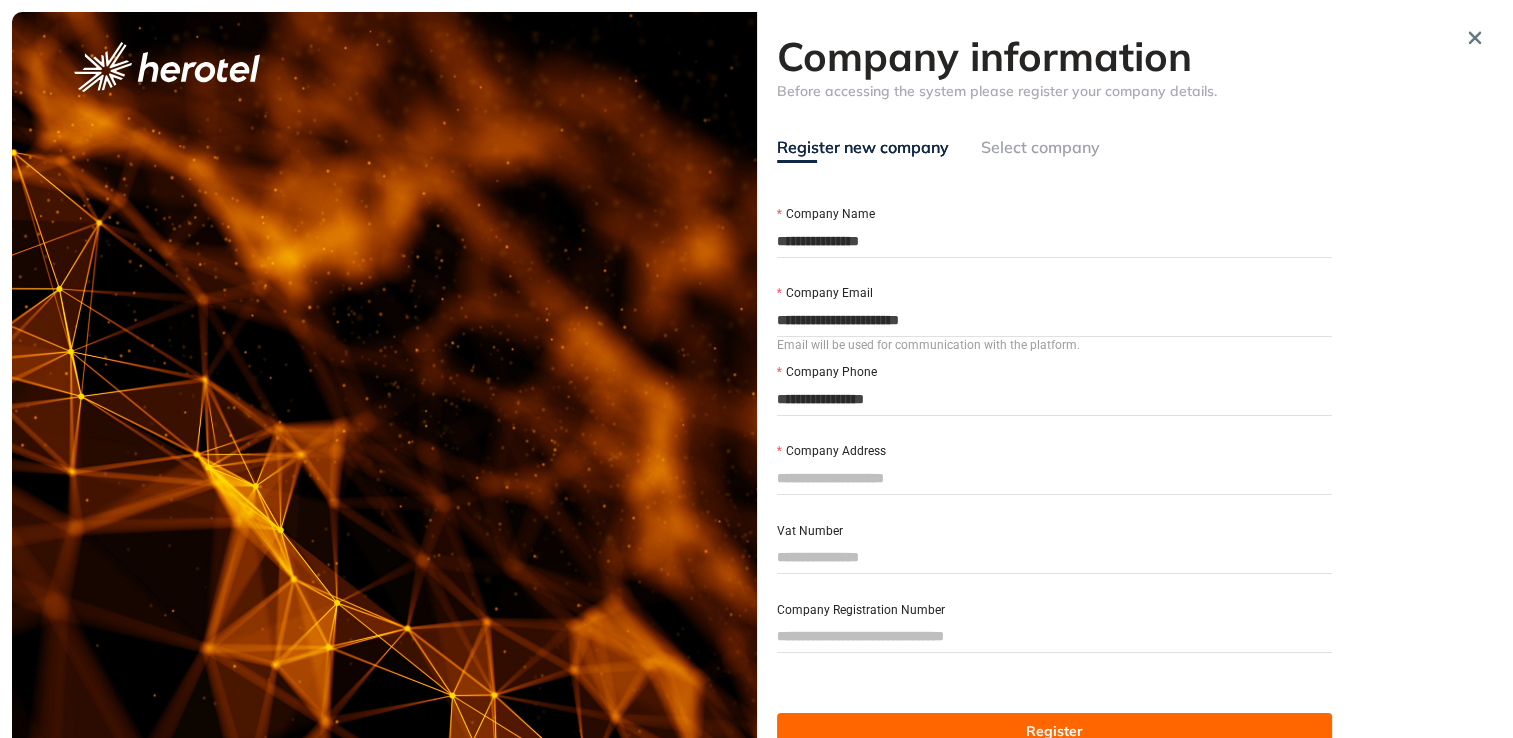scroll, scrollTop: 41, scrollLeft: 0, axis: vertical 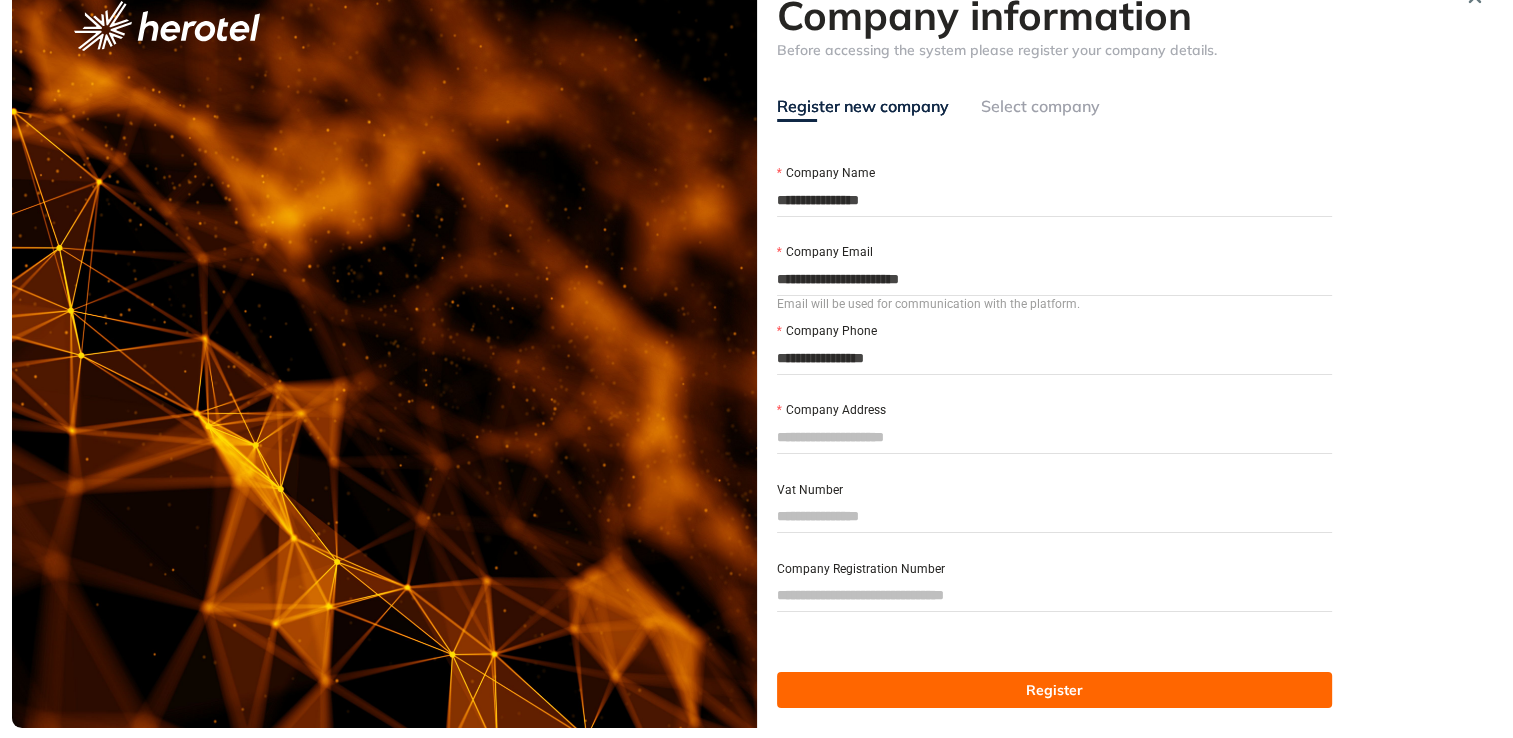 click on "Select company" at bounding box center (1040, 106) 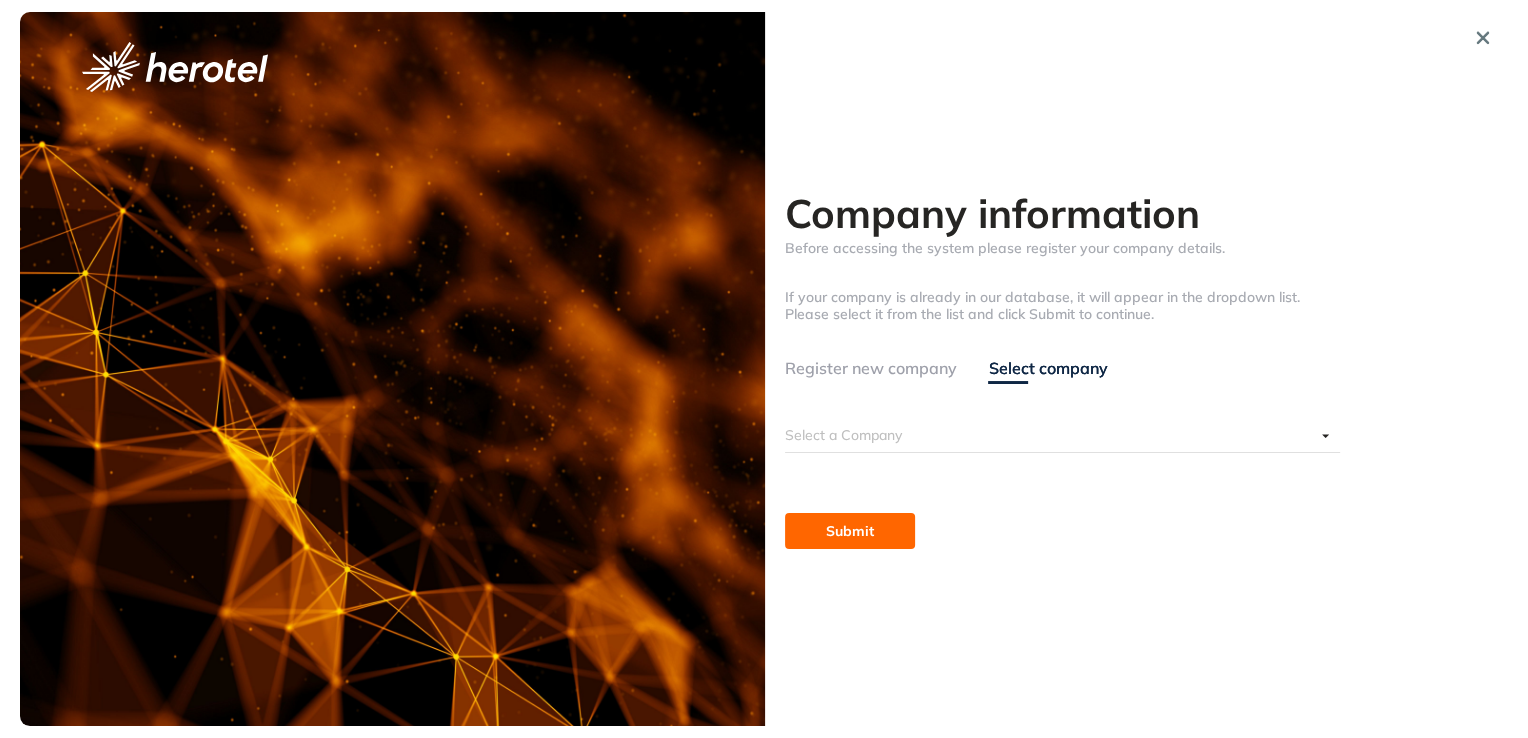 scroll, scrollTop: 0, scrollLeft: 0, axis: both 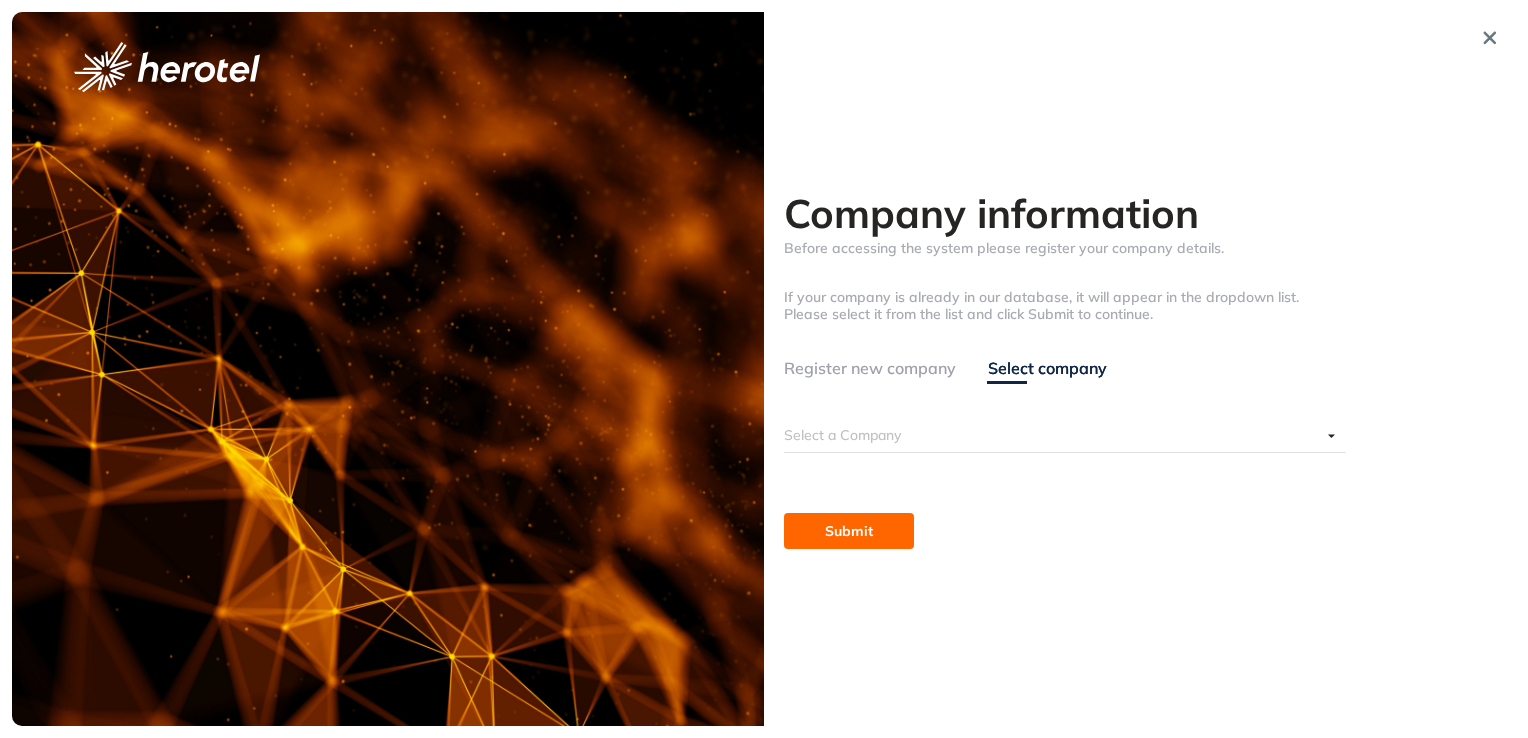 click at bounding box center [1052, 435] 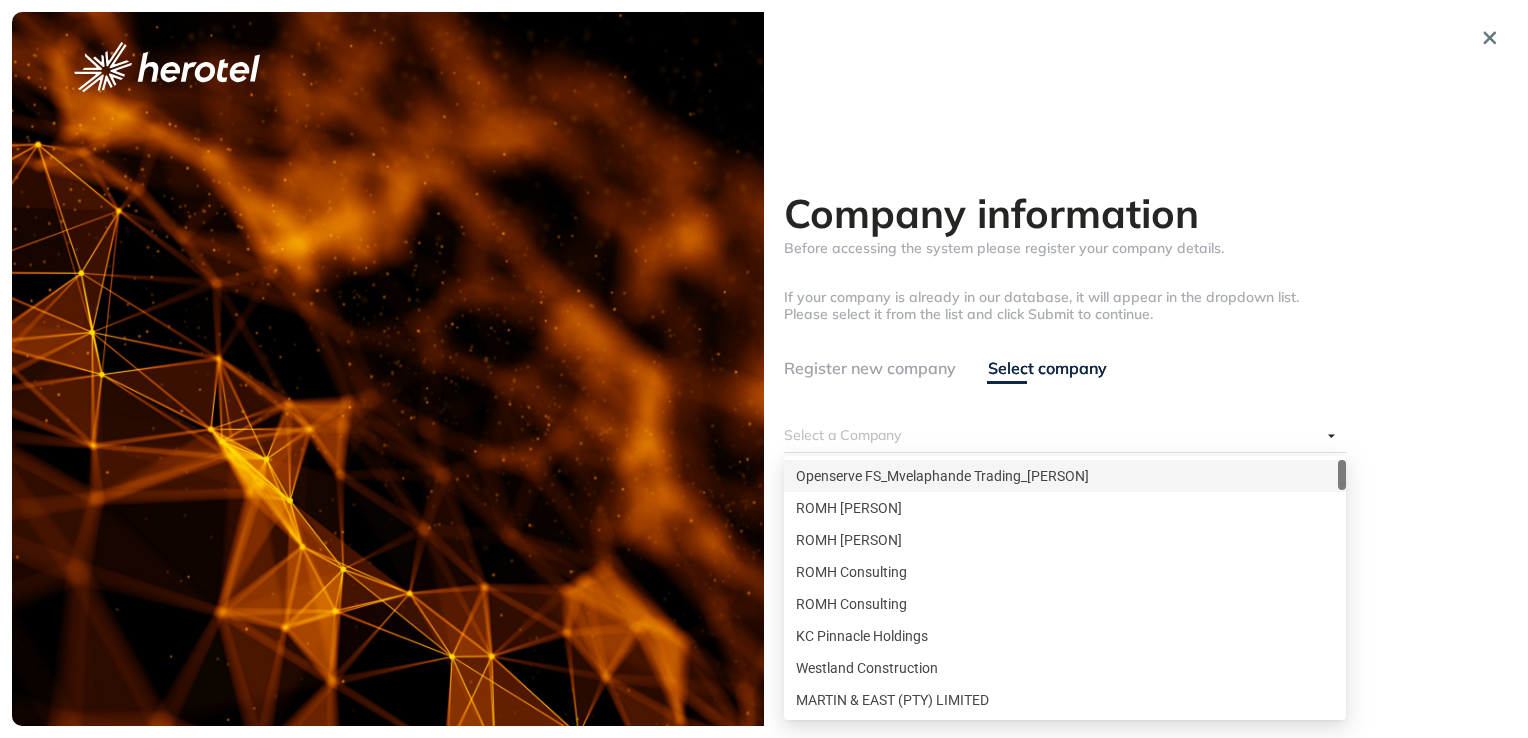 click on "Openserve FS_Mvelaphande Trading_[PERSON]" at bounding box center (1065, 476) 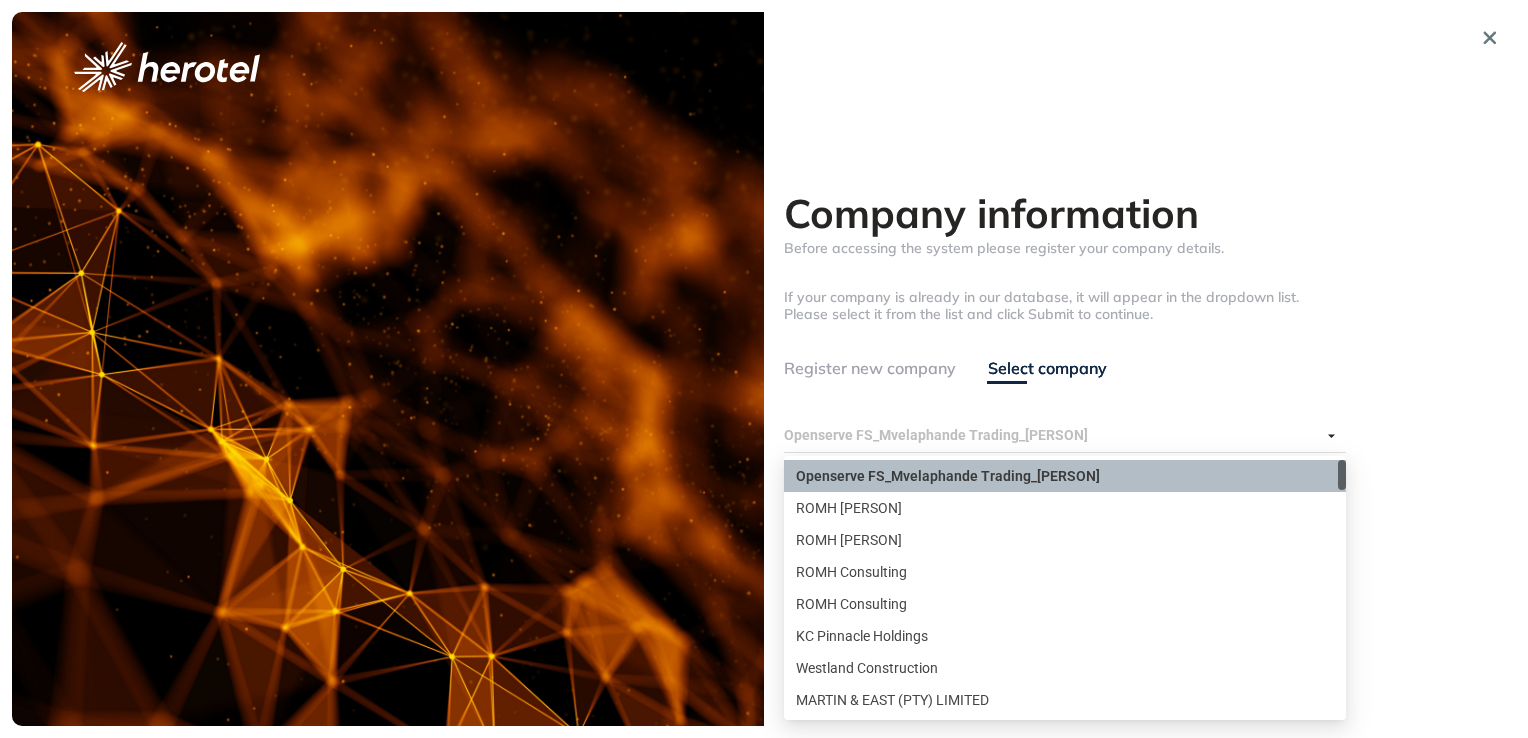 drag, startPoint x: 1154, startPoint y: 438, endPoint x: 962, endPoint y: 442, distance: 192.04166 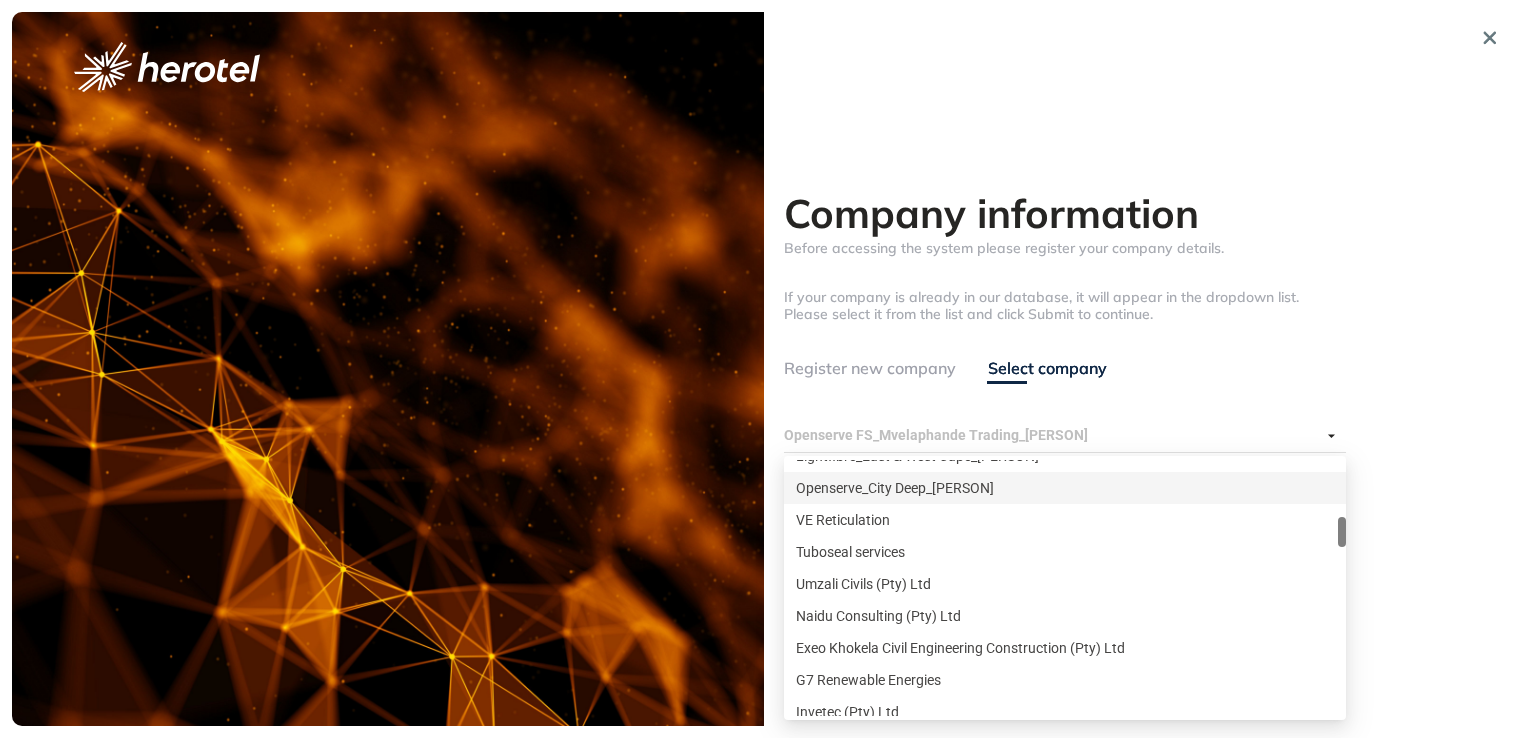 scroll, scrollTop: 700, scrollLeft: 0, axis: vertical 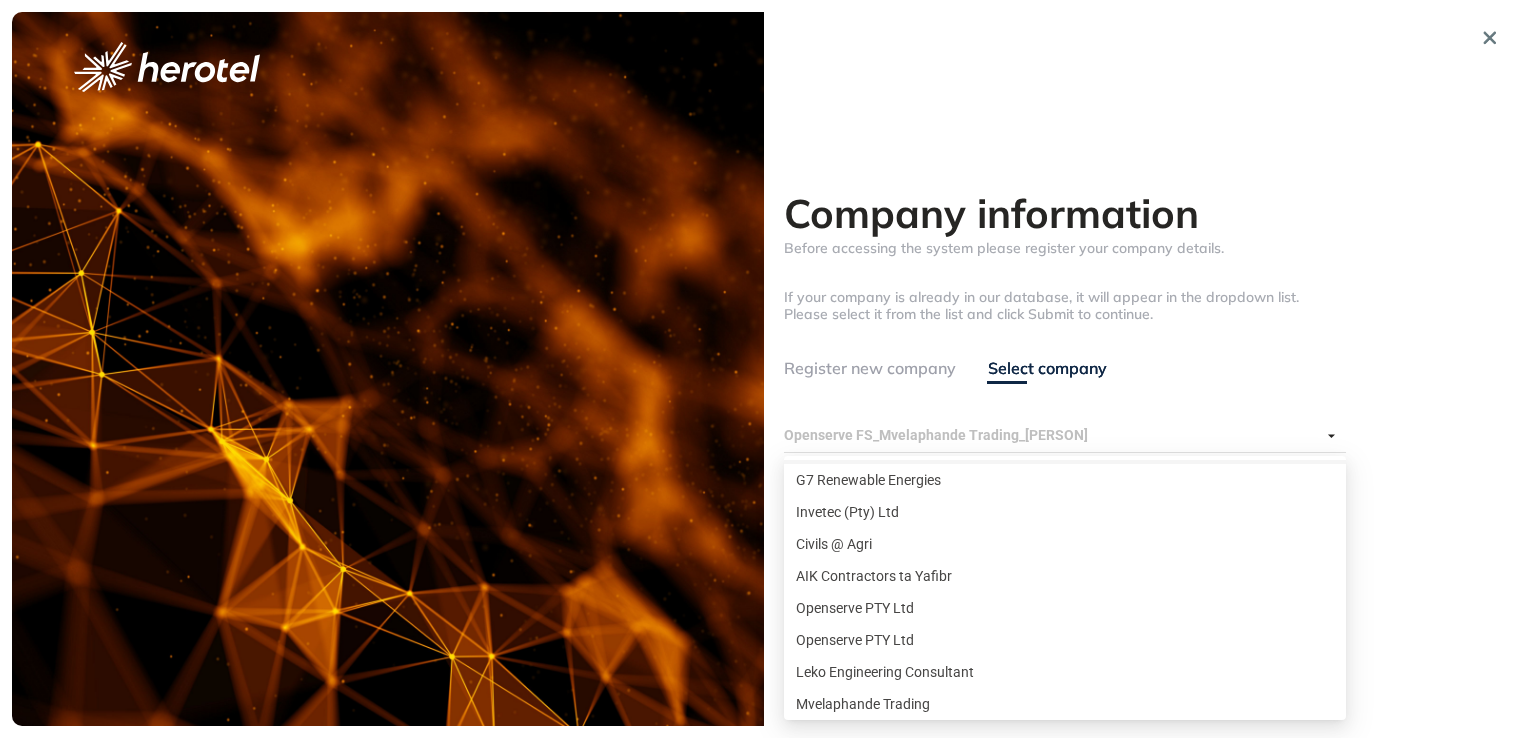 click on "**********" at bounding box center [1065, 474] 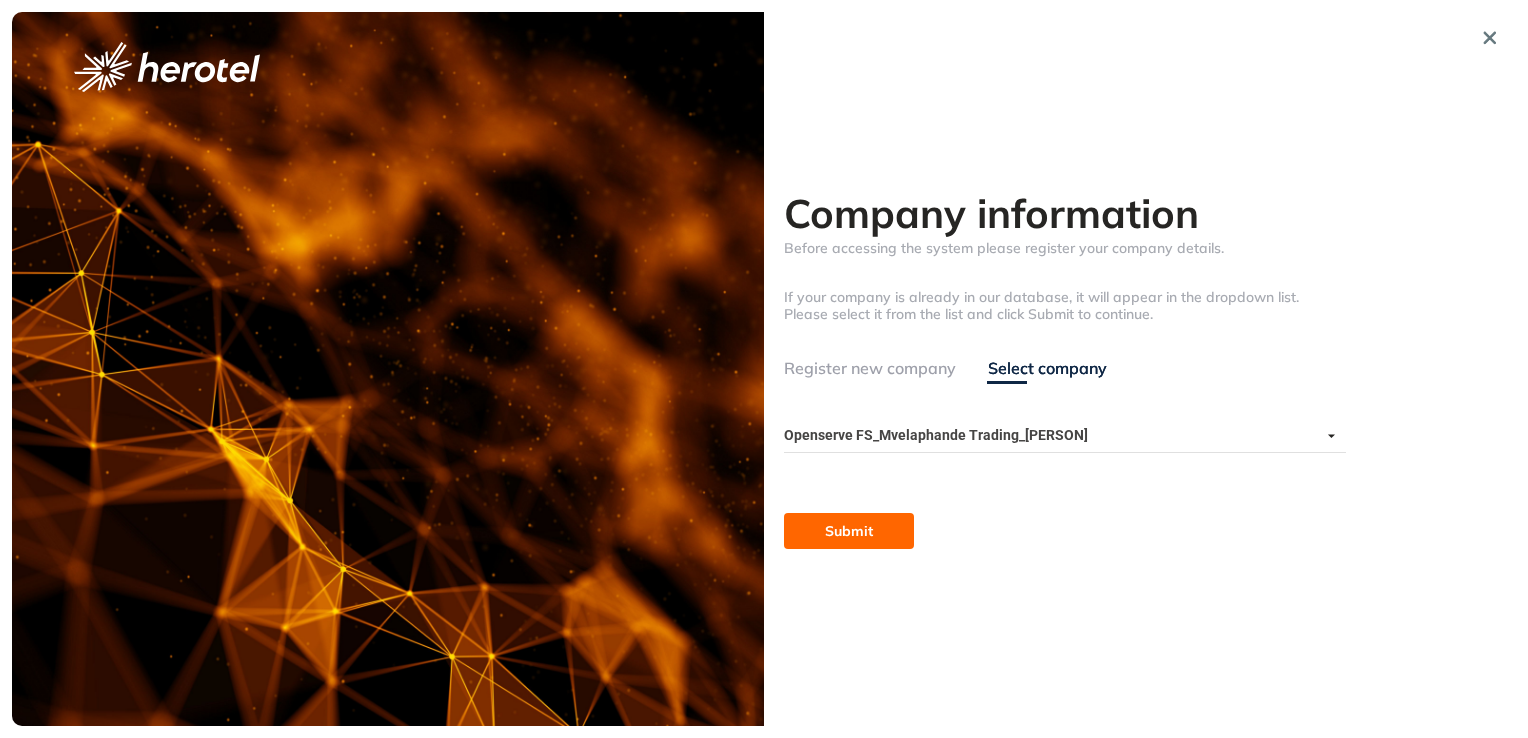 click on "Openserve FS_Mvelaphande Trading_[PERSON]" at bounding box center [1059, 436] 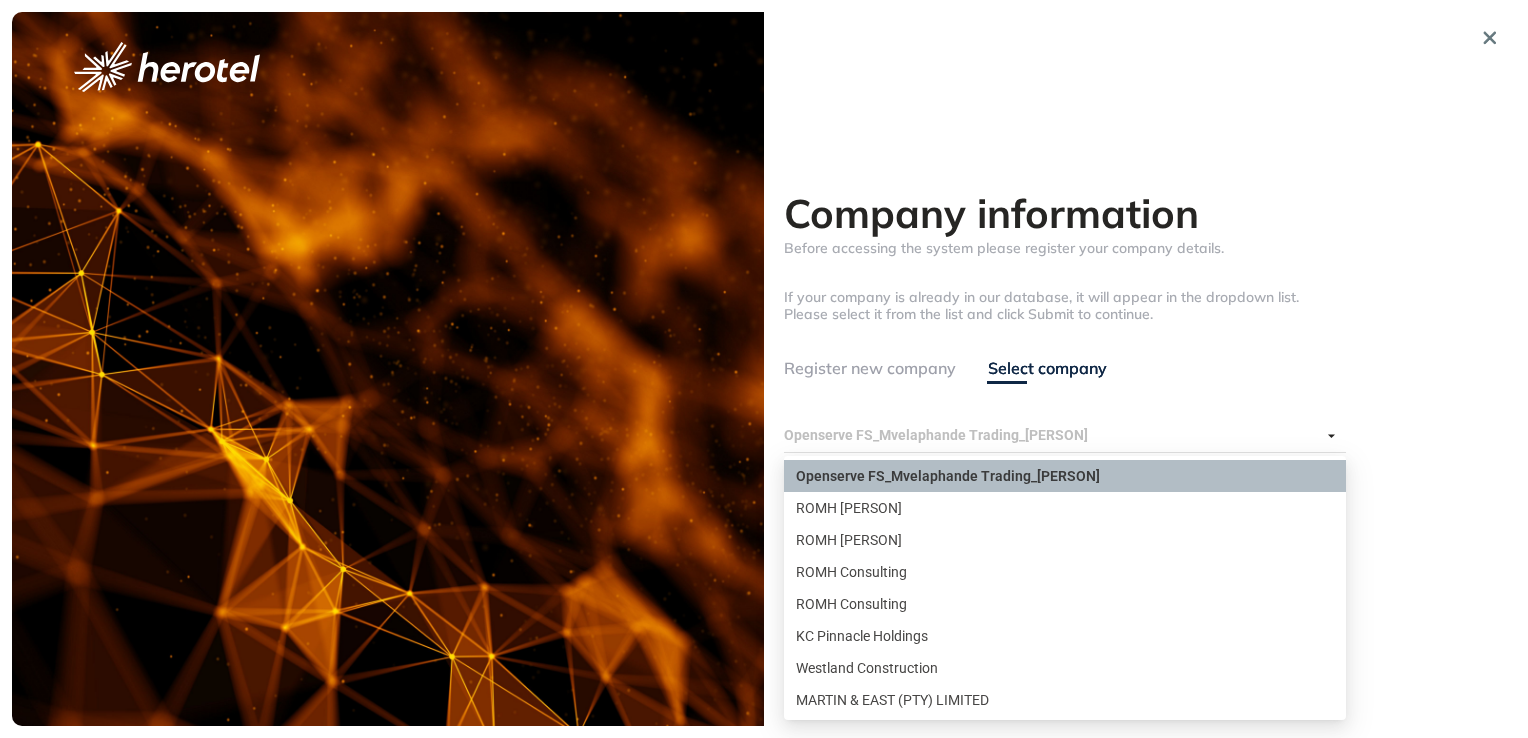 click on "Openserve FS_Mvelaphande Trading_[PERSON]" at bounding box center [1059, 436] 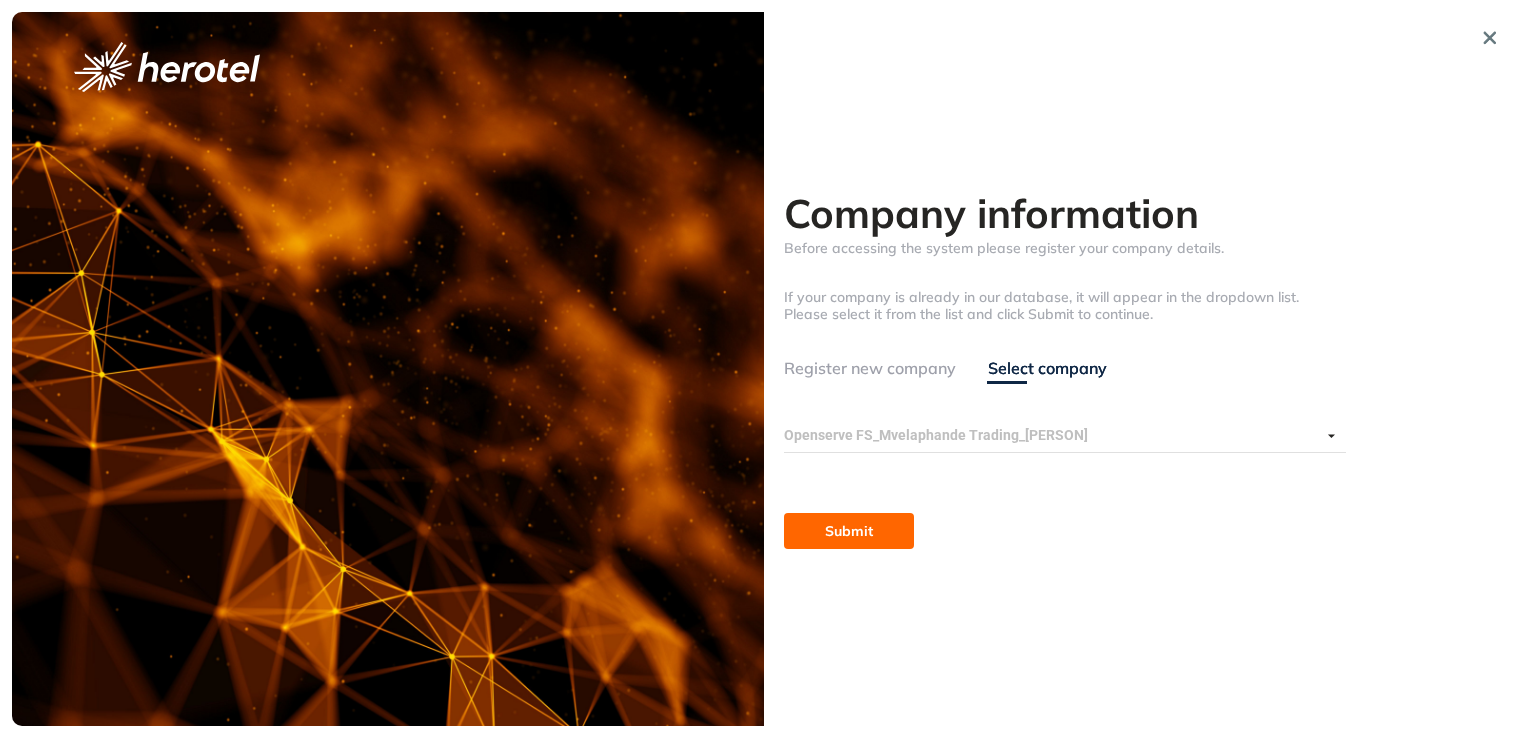 click on "Openserve FS_Mvelaphande Trading_[PERSON]" at bounding box center [1059, 436] 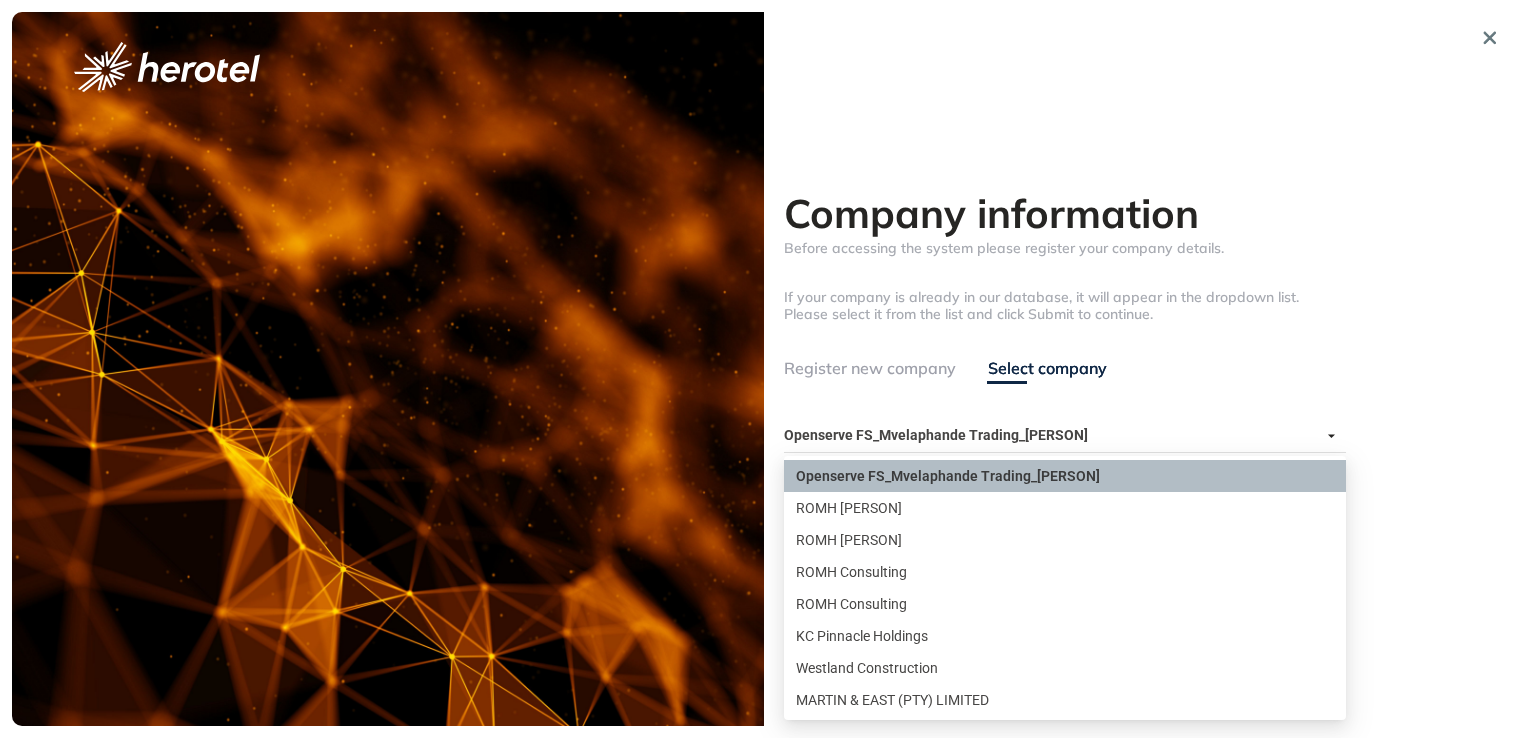 click on "Openserve FS_Mvelaphande Trading_[PERSON]" at bounding box center (1059, 436) 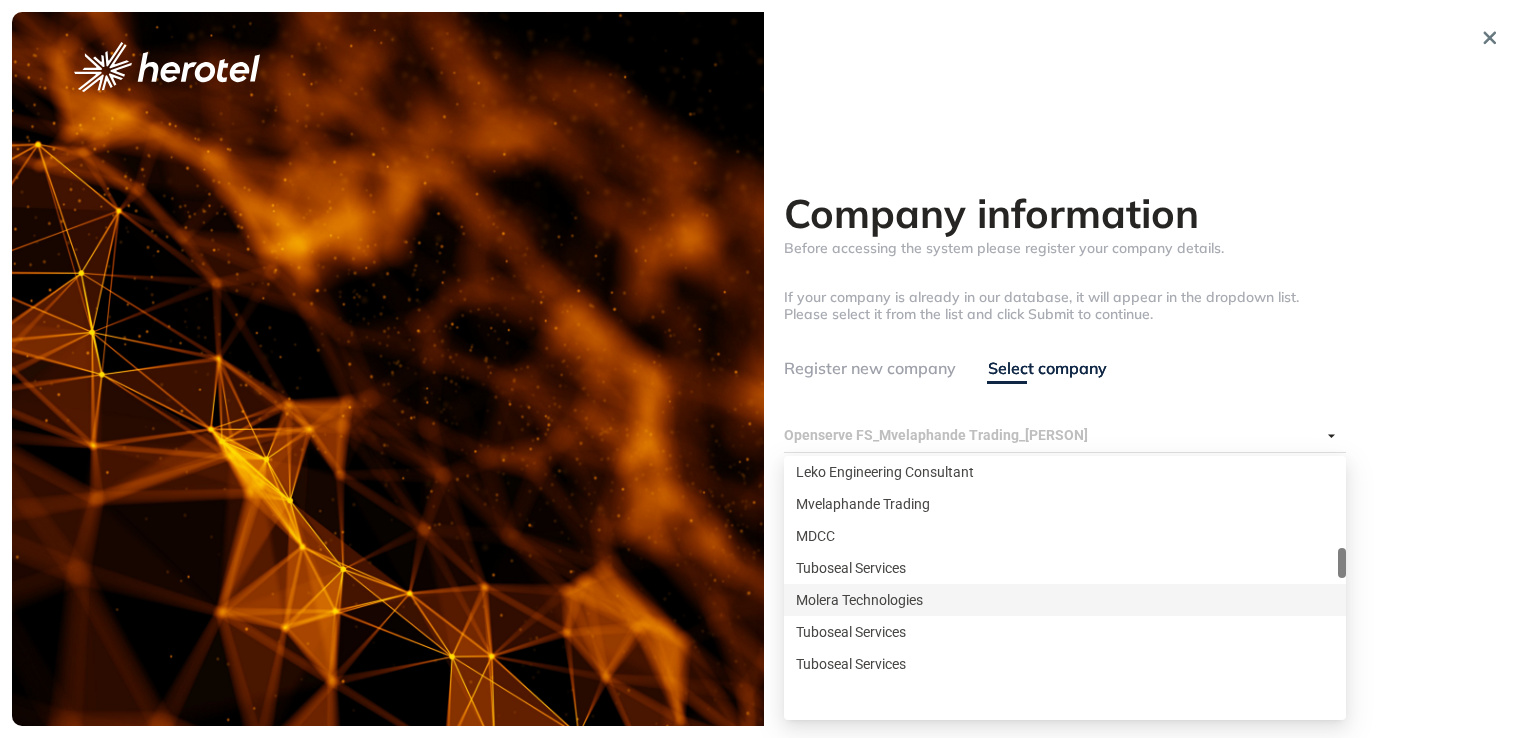 scroll, scrollTop: 800, scrollLeft: 0, axis: vertical 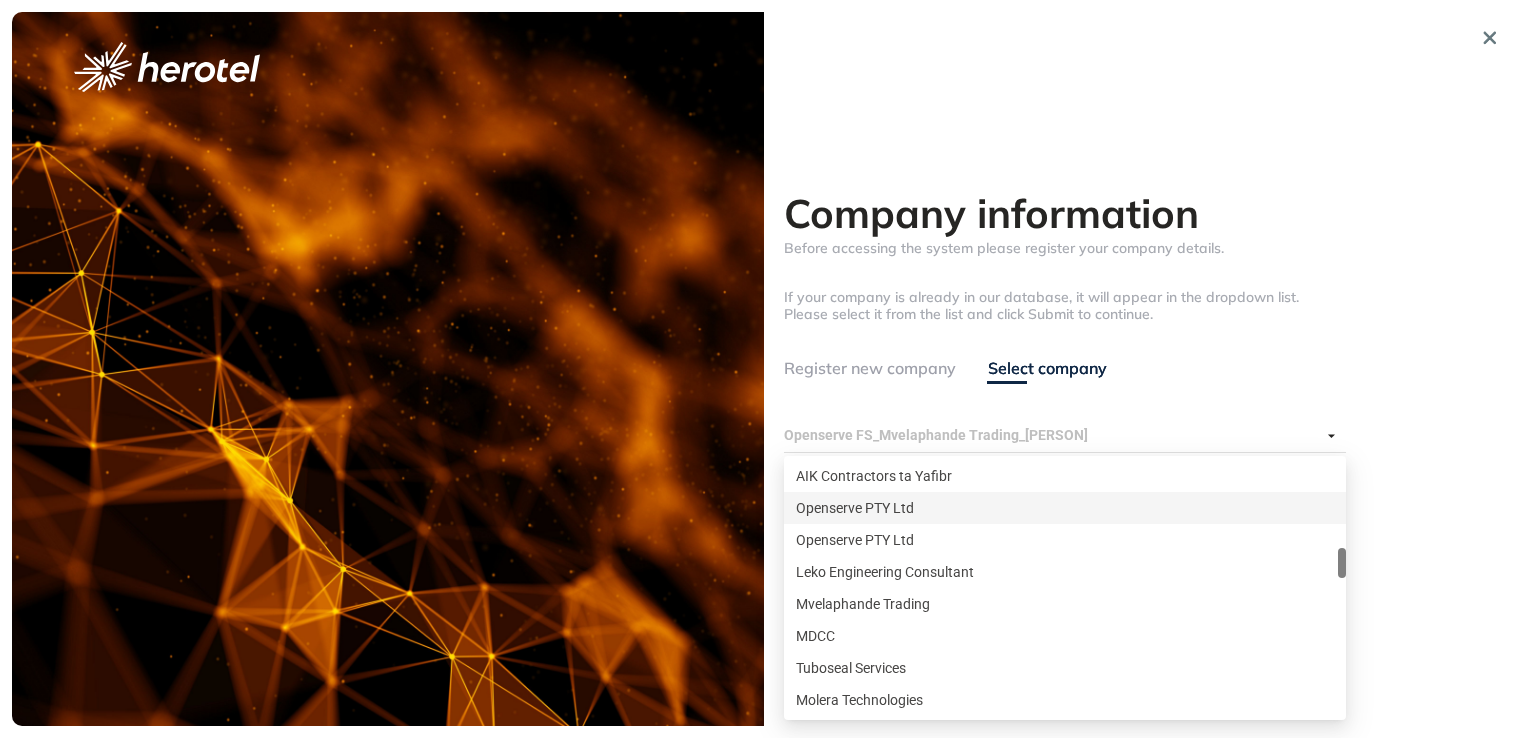 click on "Openserve PTY Ltd" at bounding box center [1065, 508] 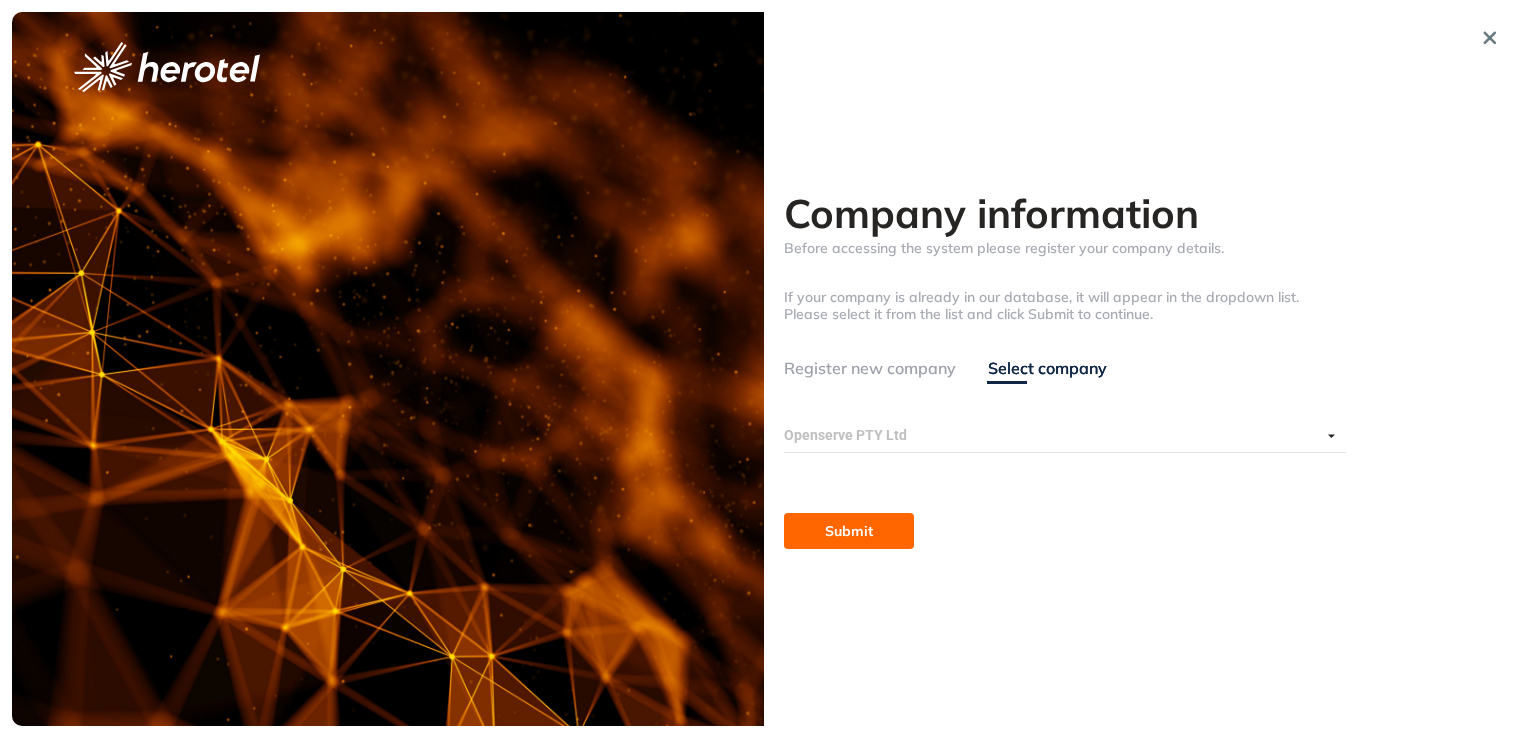 click on "Openserve PTY Ltd" at bounding box center [1059, 436] 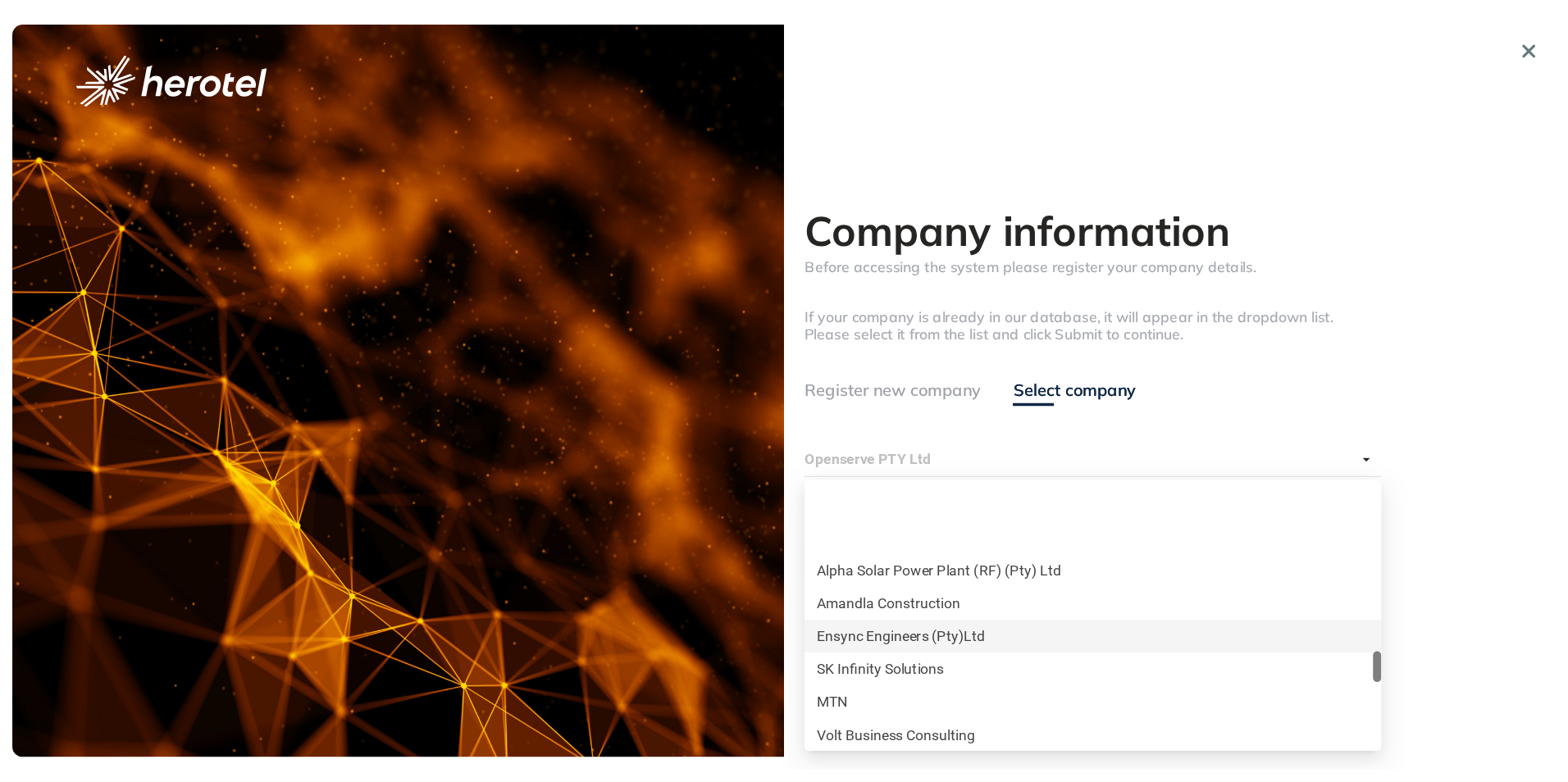scroll, scrollTop: 1475, scrollLeft: 0, axis: vertical 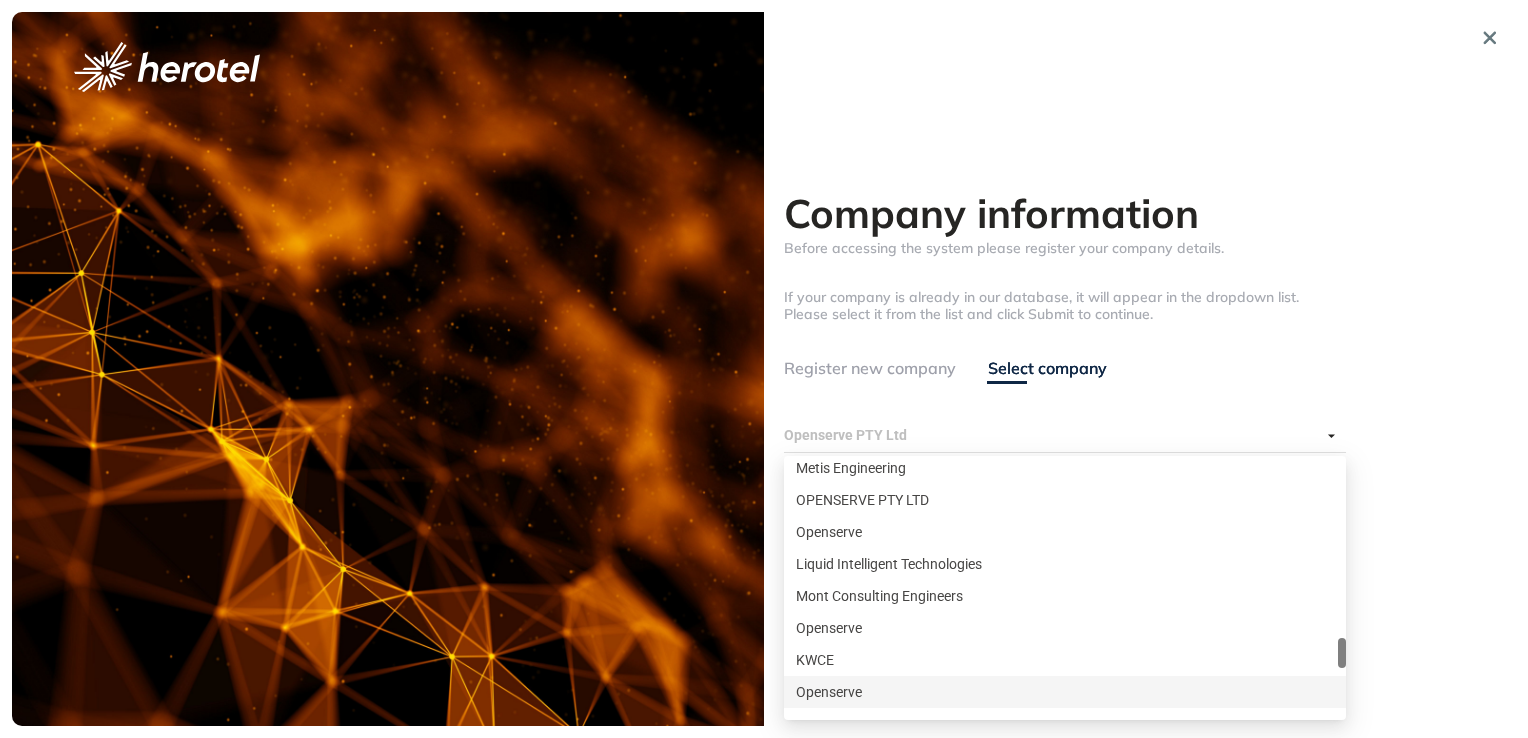click on "Openserve" at bounding box center [1065, 692] 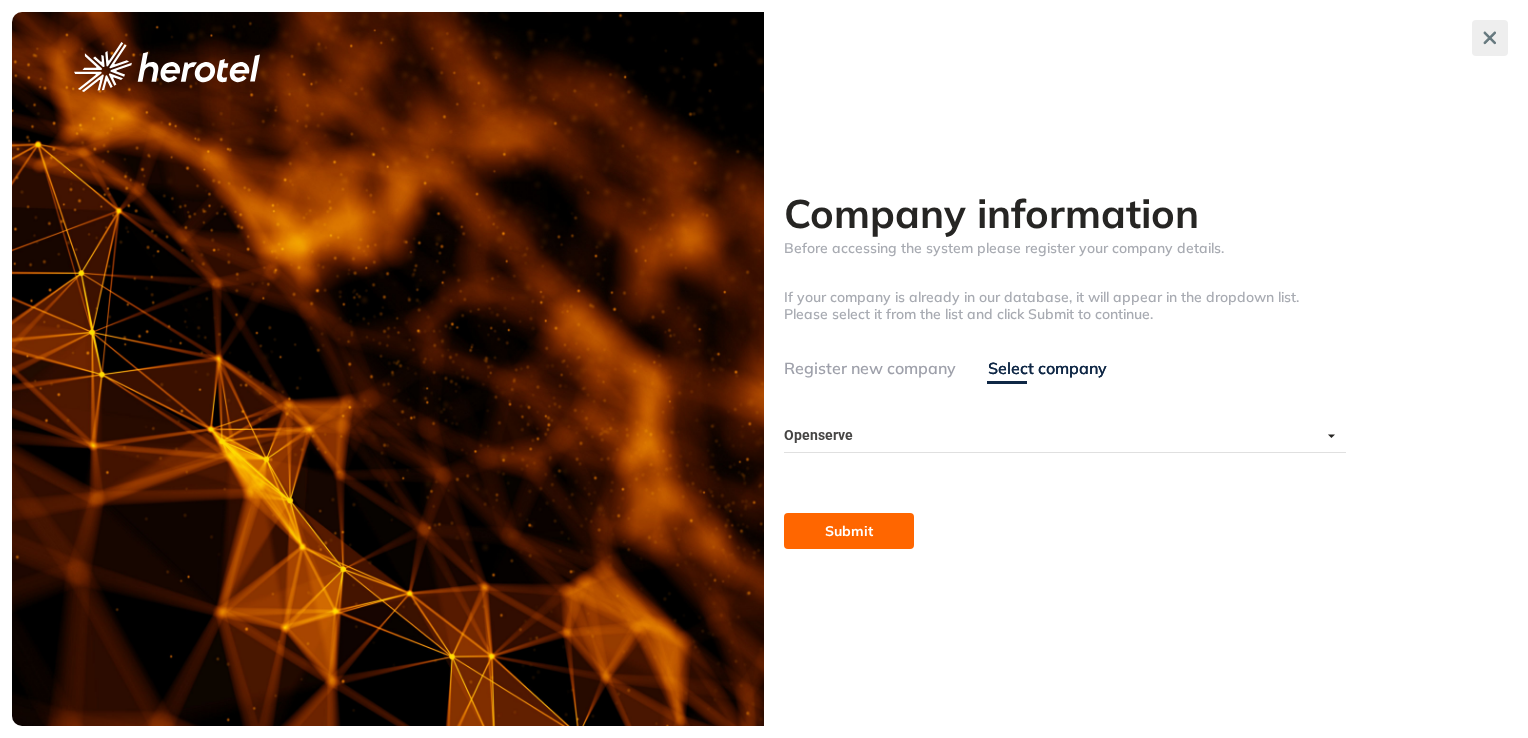 click 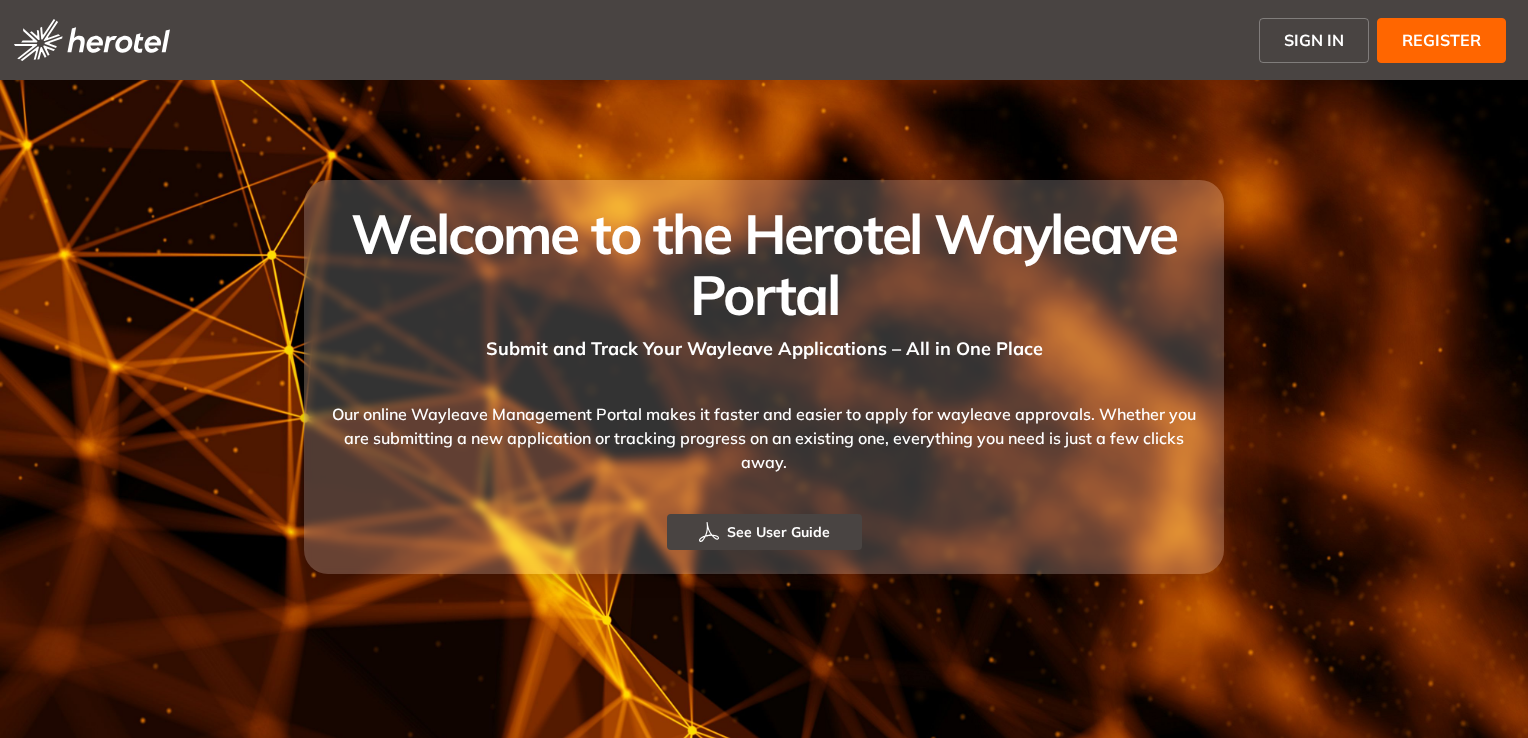 click on "Welcome to the Herotel Wayleave Portal Submit and Track Your Wayleave Applications – All in One Place Our online Wayleave Management Portal makes it faster and easier to apply for wayleave approvals. Whether you are submitting a new application or tracking progress on an existing one, everything you need is just a few clicks away. See User Guide" at bounding box center [764, 377] 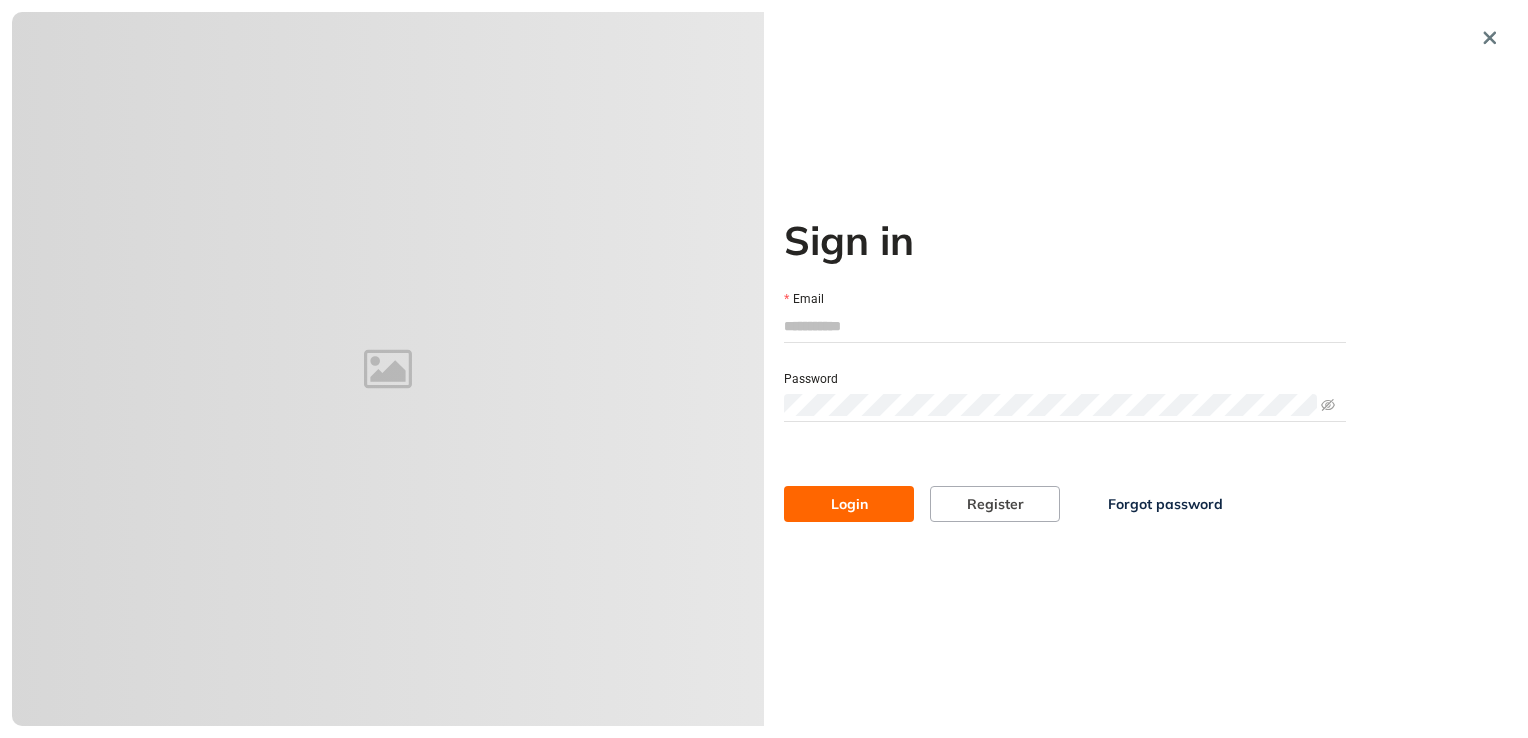 type on "**********" 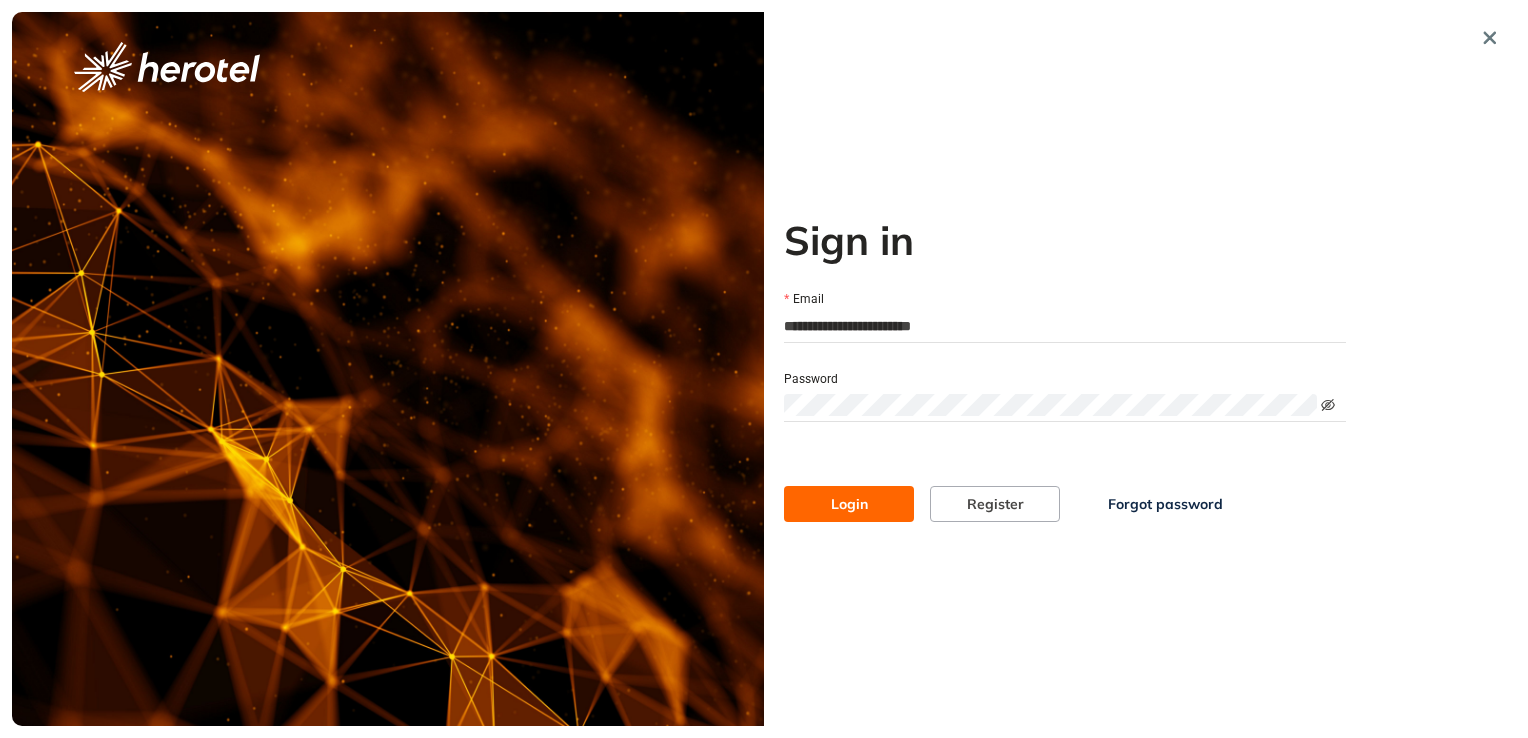 click 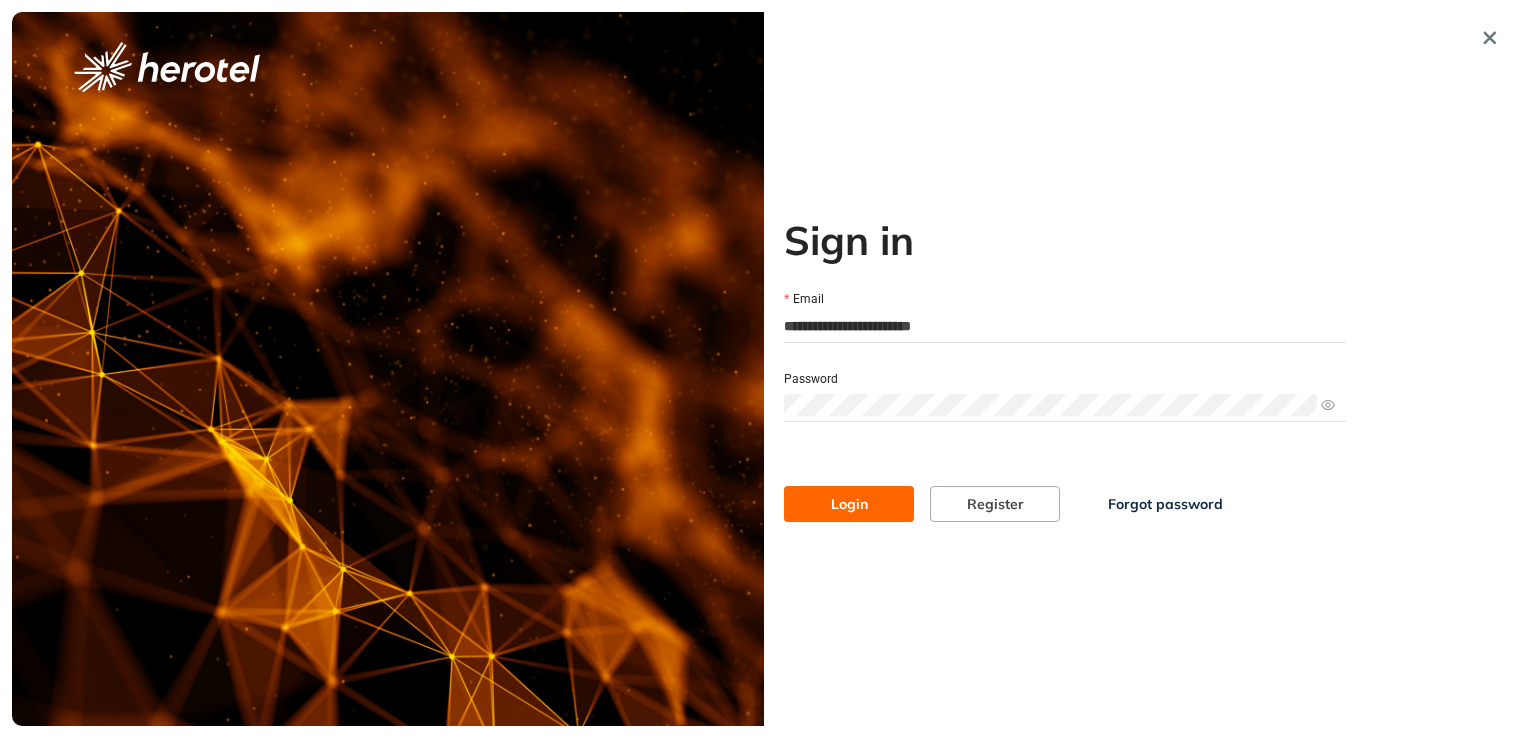 click 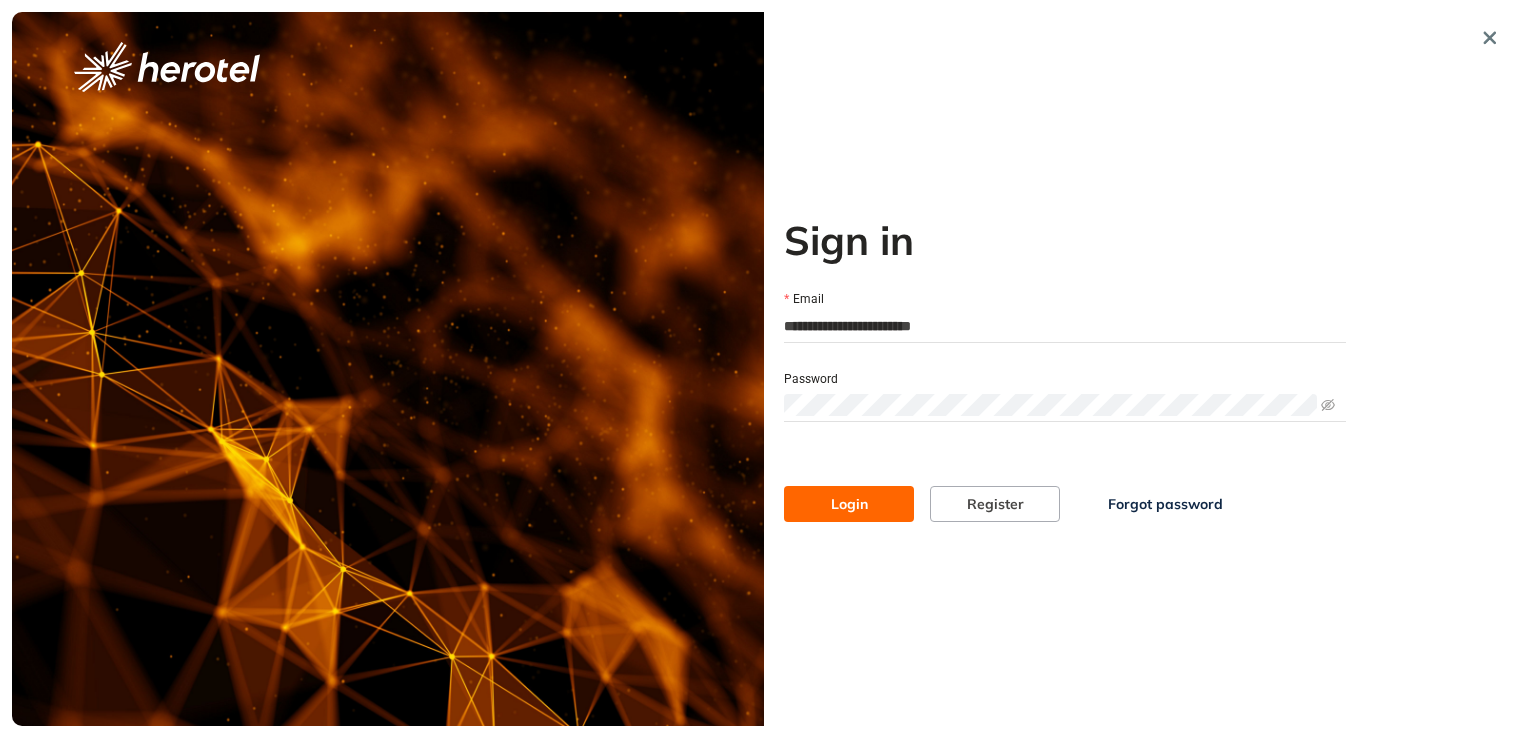 click on "Login" at bounding box center (849, 504) 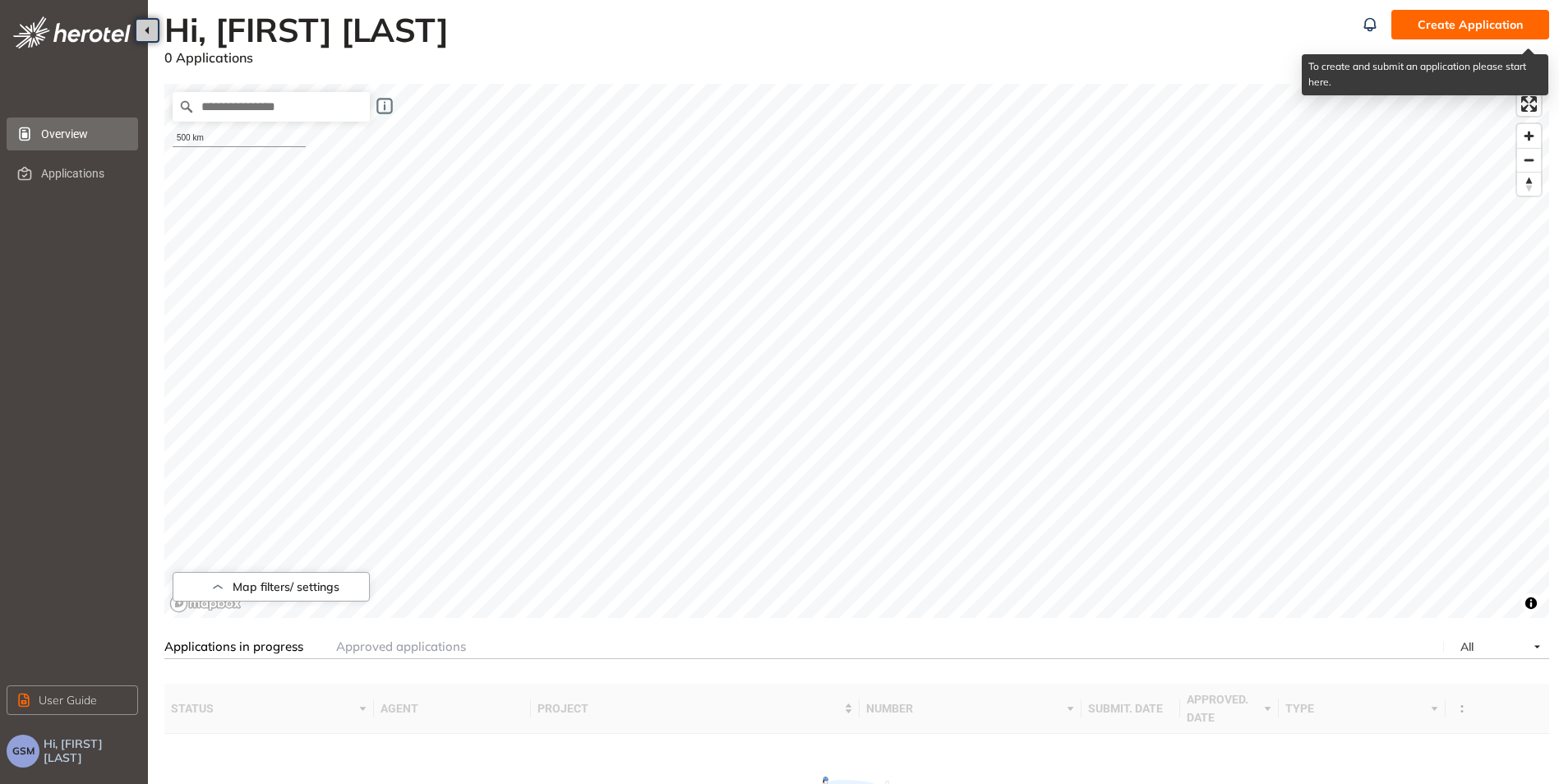 click on "Create Application" at bounding box center [1470, 25] 